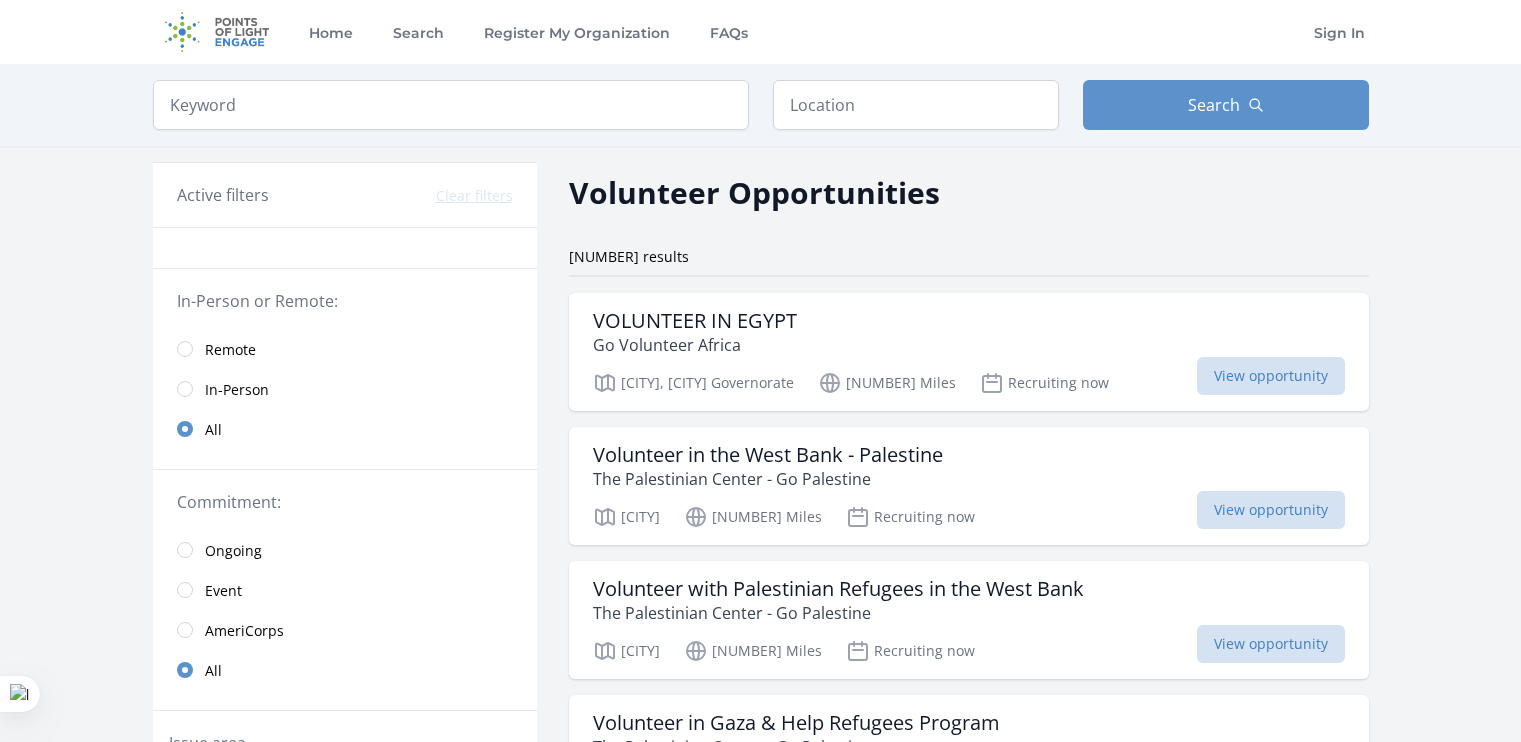 scroll, scrollTop: 0, scrollLeft: 0, axis: both 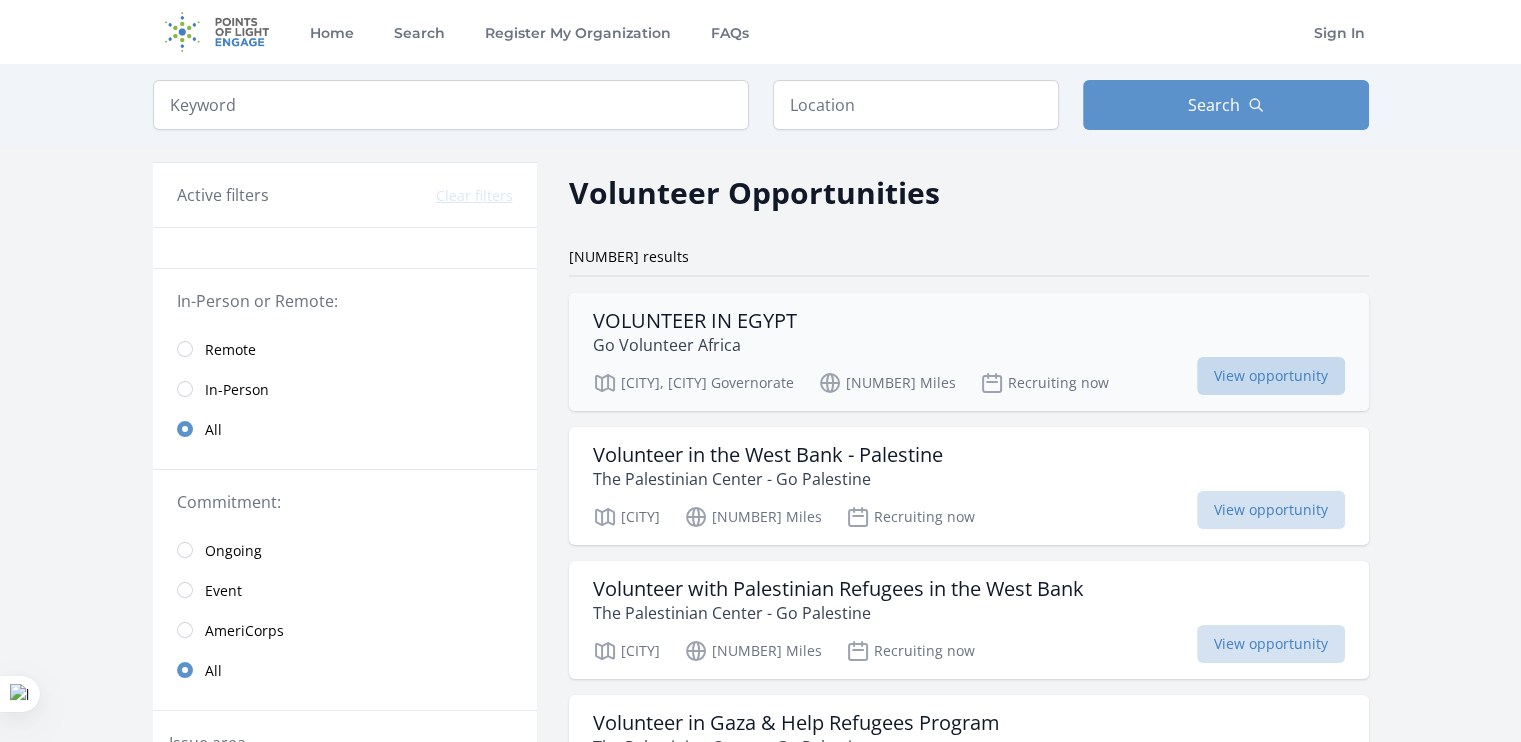 click on "View opportunity" at bounding box center (1271, 376) 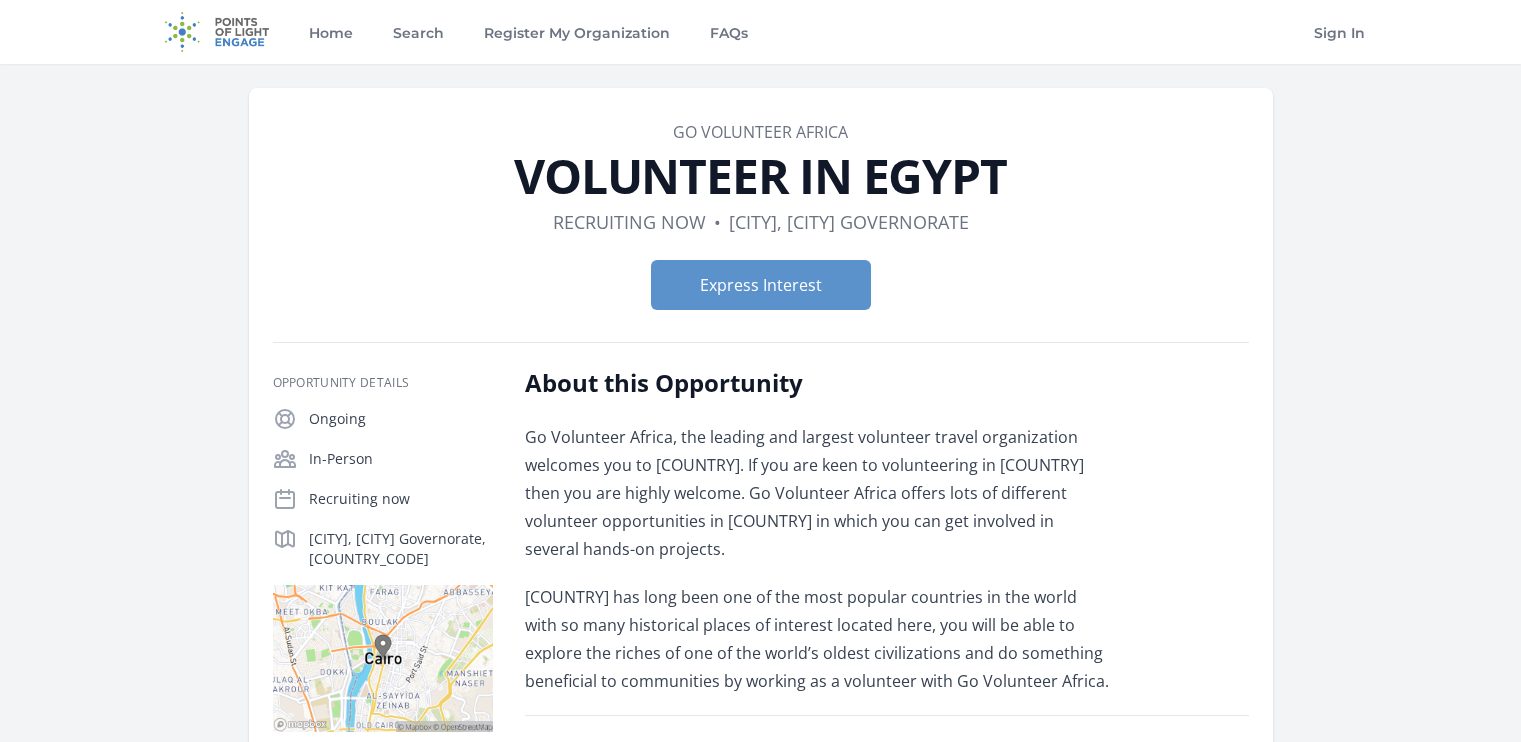 scroll, scrollTop: 0, scrollLeft: 0, axis: both 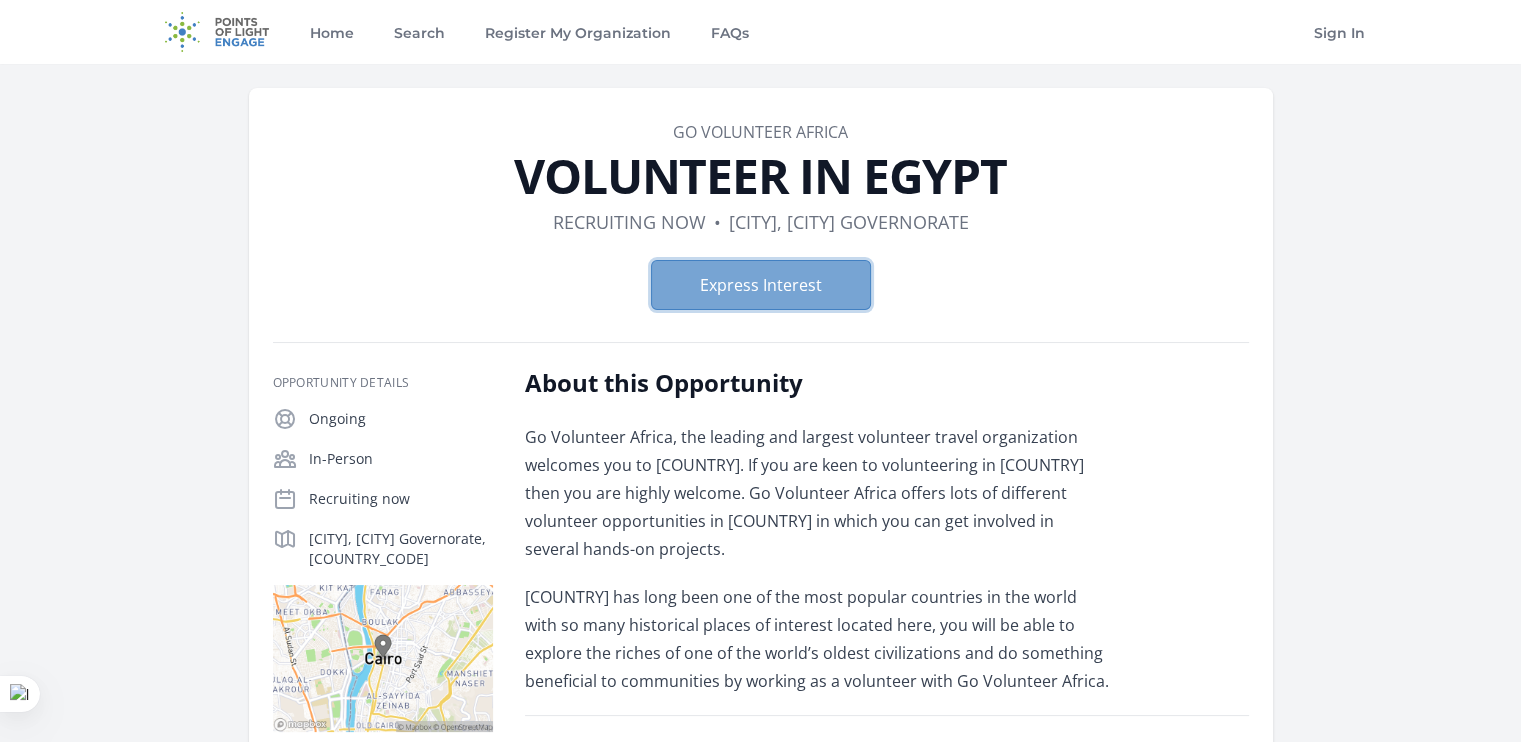 click on "Express Interest" at bounding box center (761, 285) 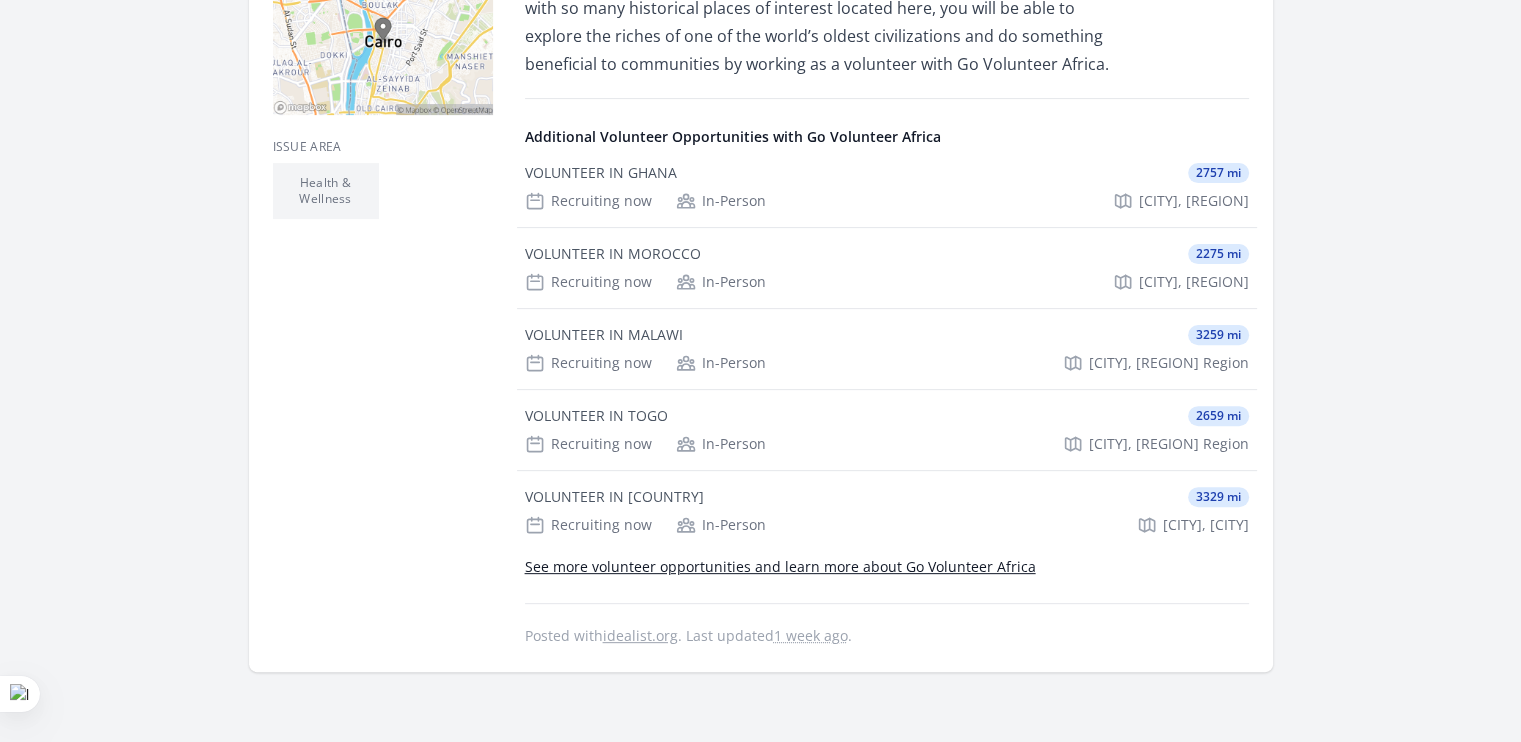 scroll, scrollTop: 615, scrollLeft: 0, axis: vertical 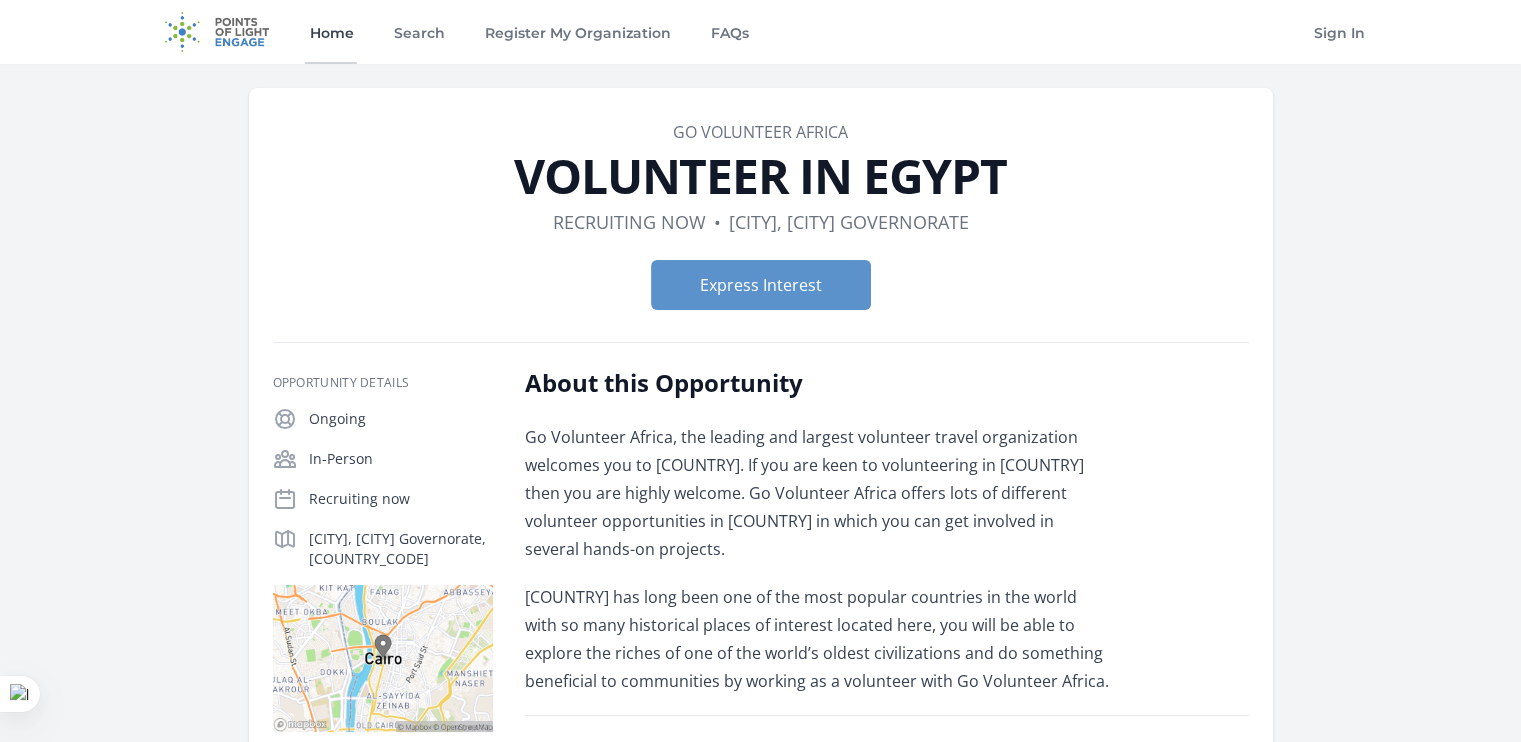 click on "Home" at bounding box center [331, 32] 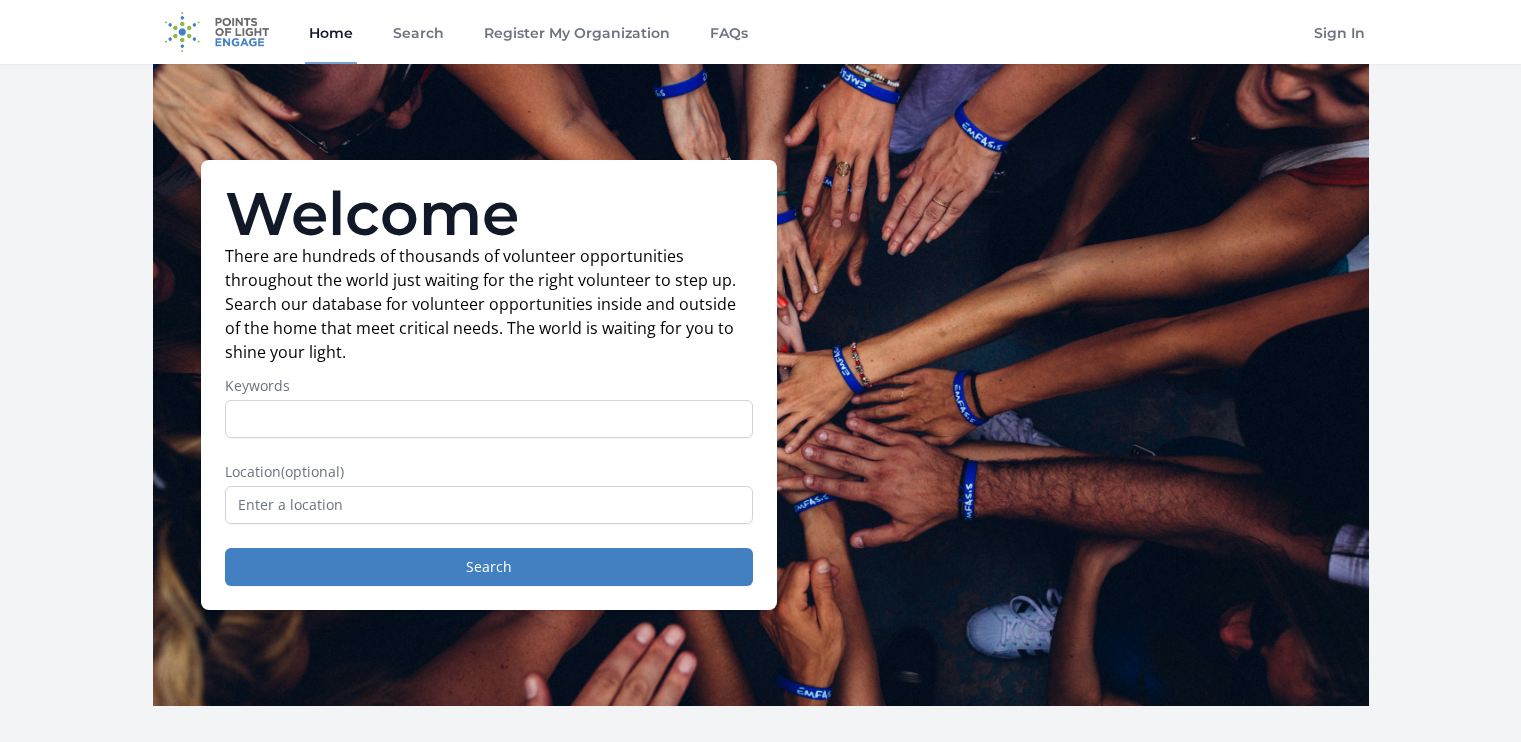 scroll, scrollTop: 0, scrollLeft: 0, axis: both 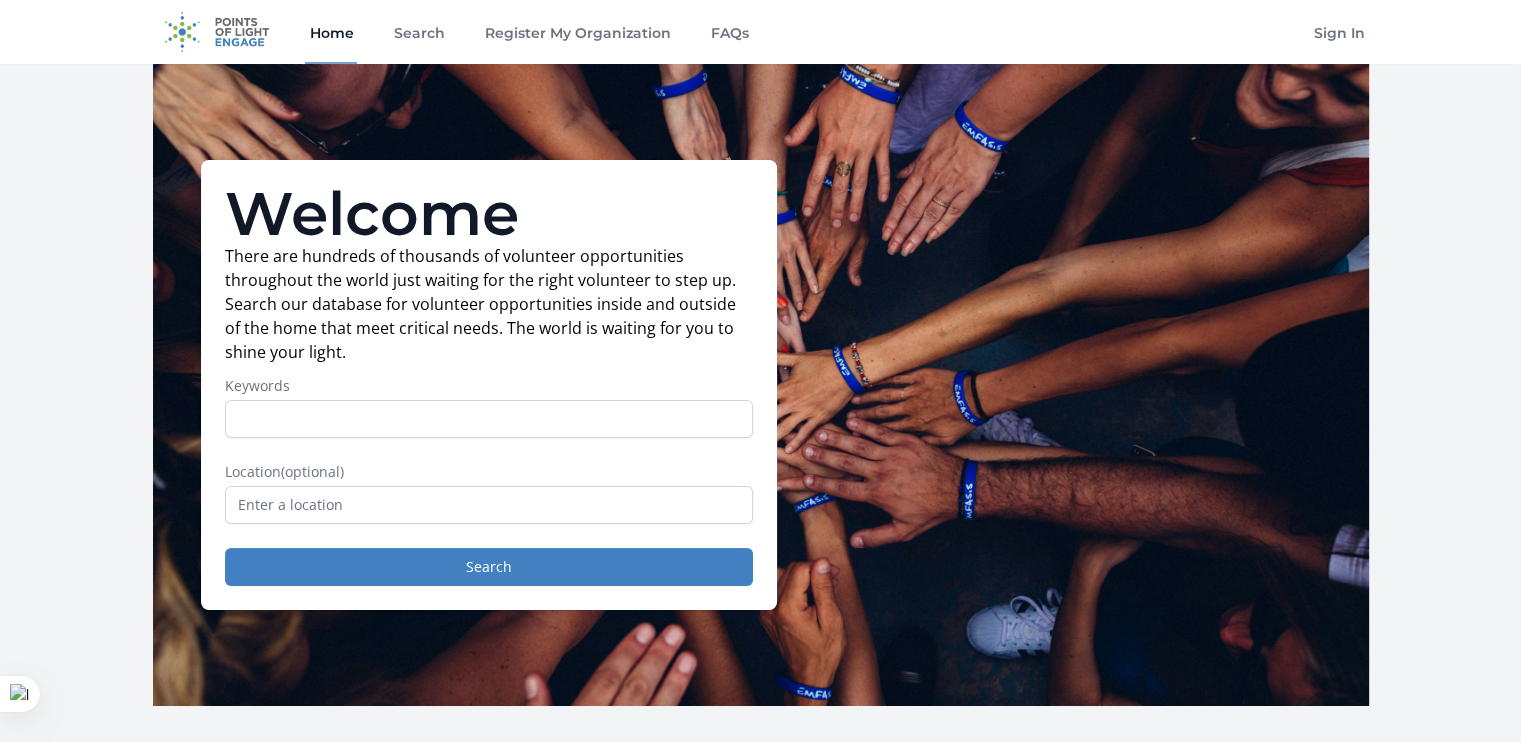 click at bounding box center (217, 32) 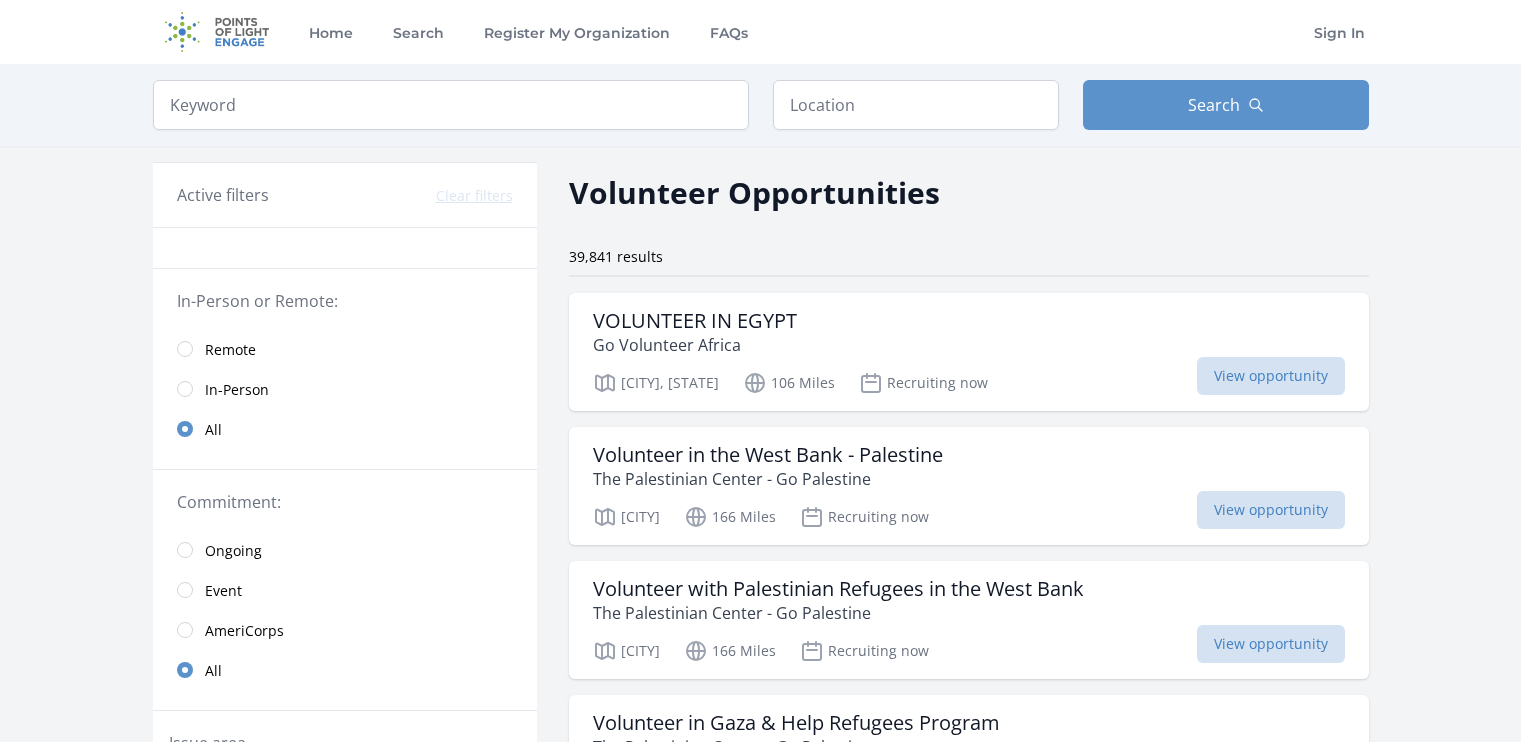 scroll, scrollTop: 0, scrollLeft: 0, axis: both 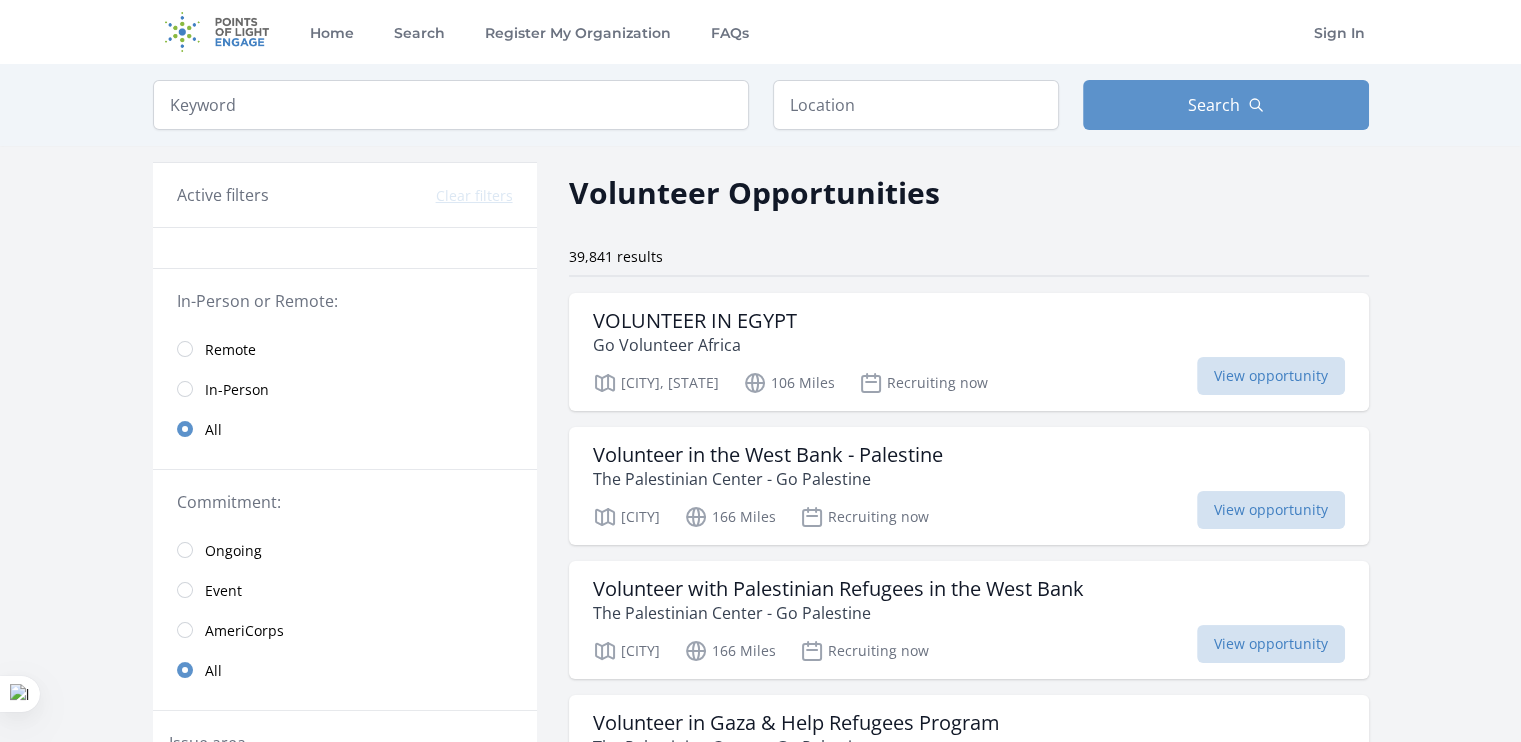click on "Remote" at bounding box center (345, 349) 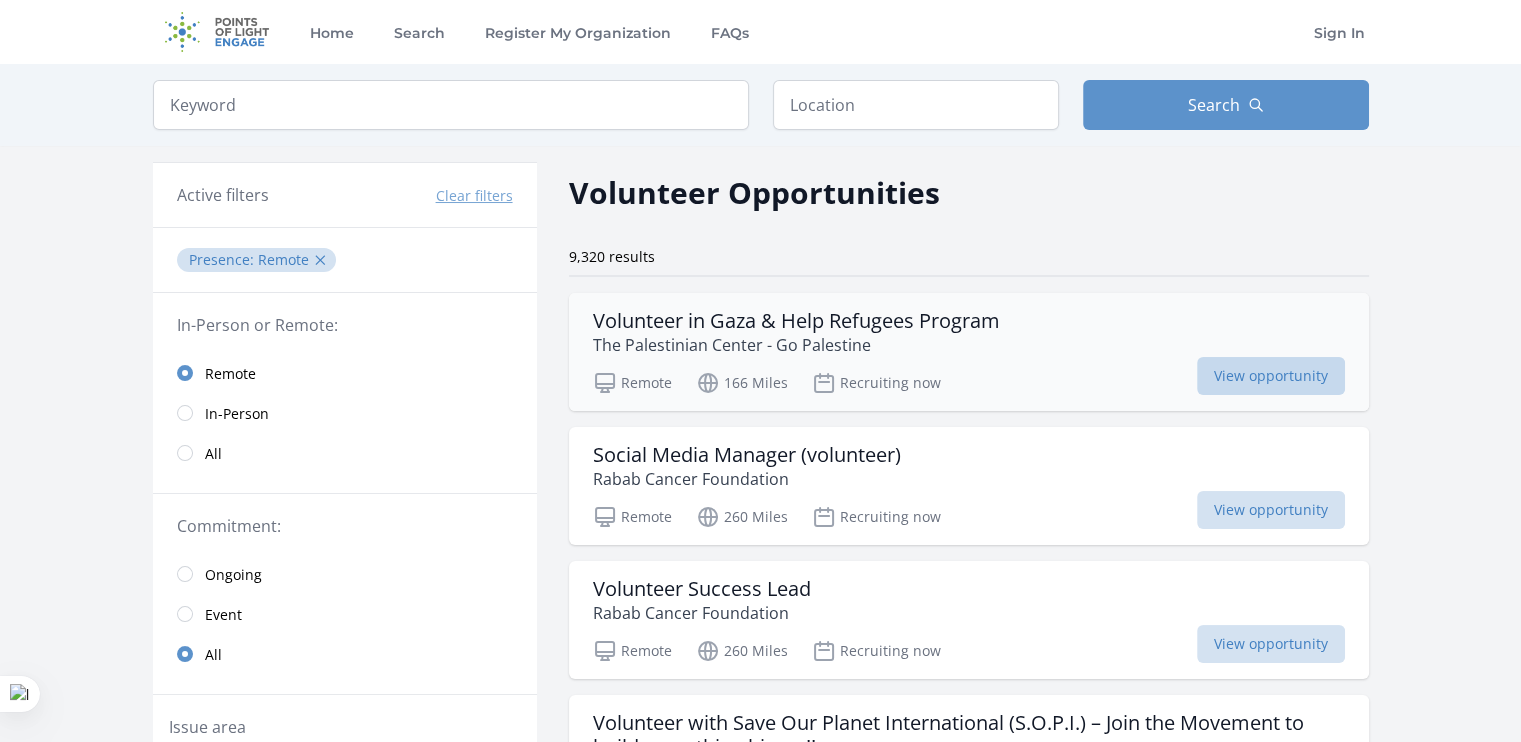 click on "View opportunity" at bounding box center [1271, 376] 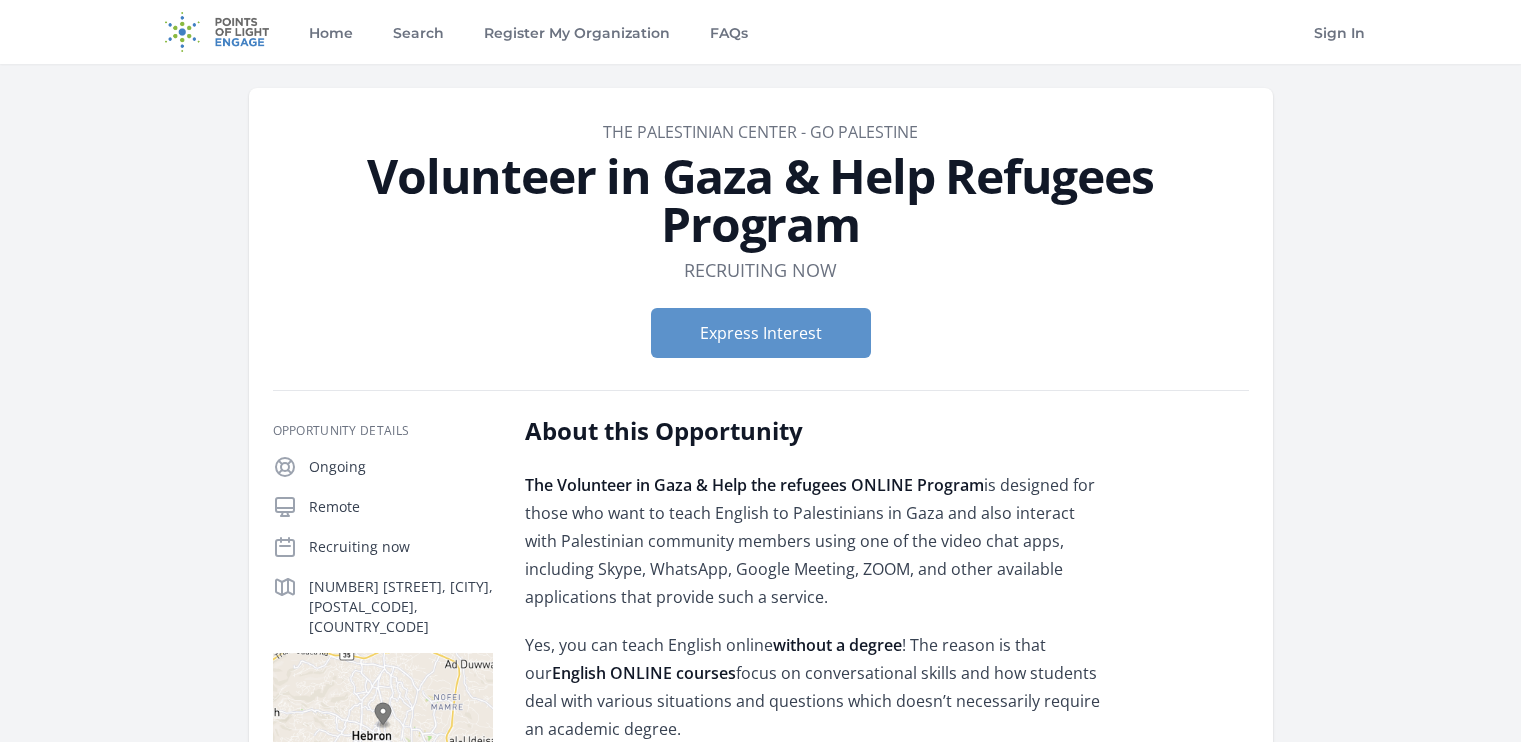 scroll, scrollTop: 0, scrollLeft: 0, axis: both 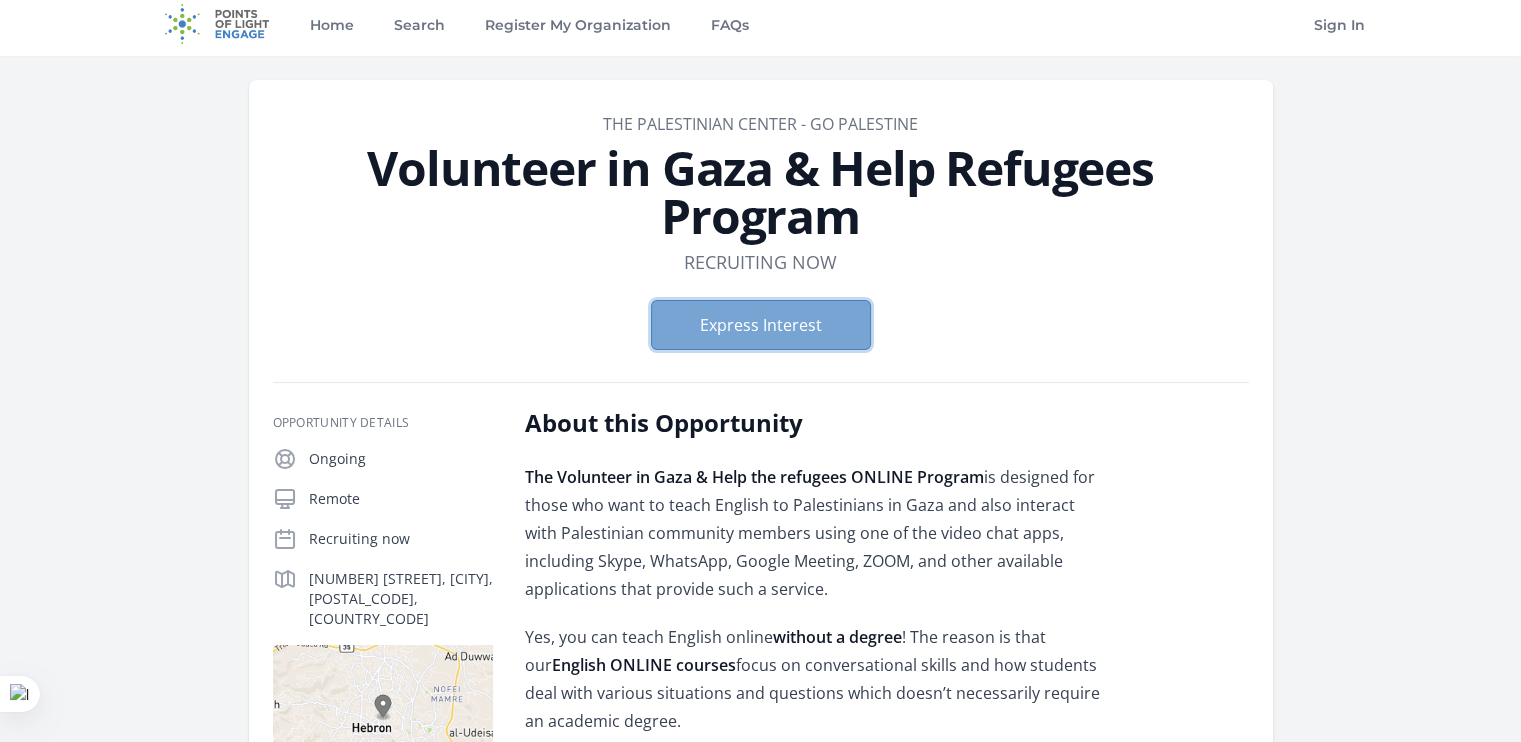 click on "Express Interest" at bounding box center [761, 325] 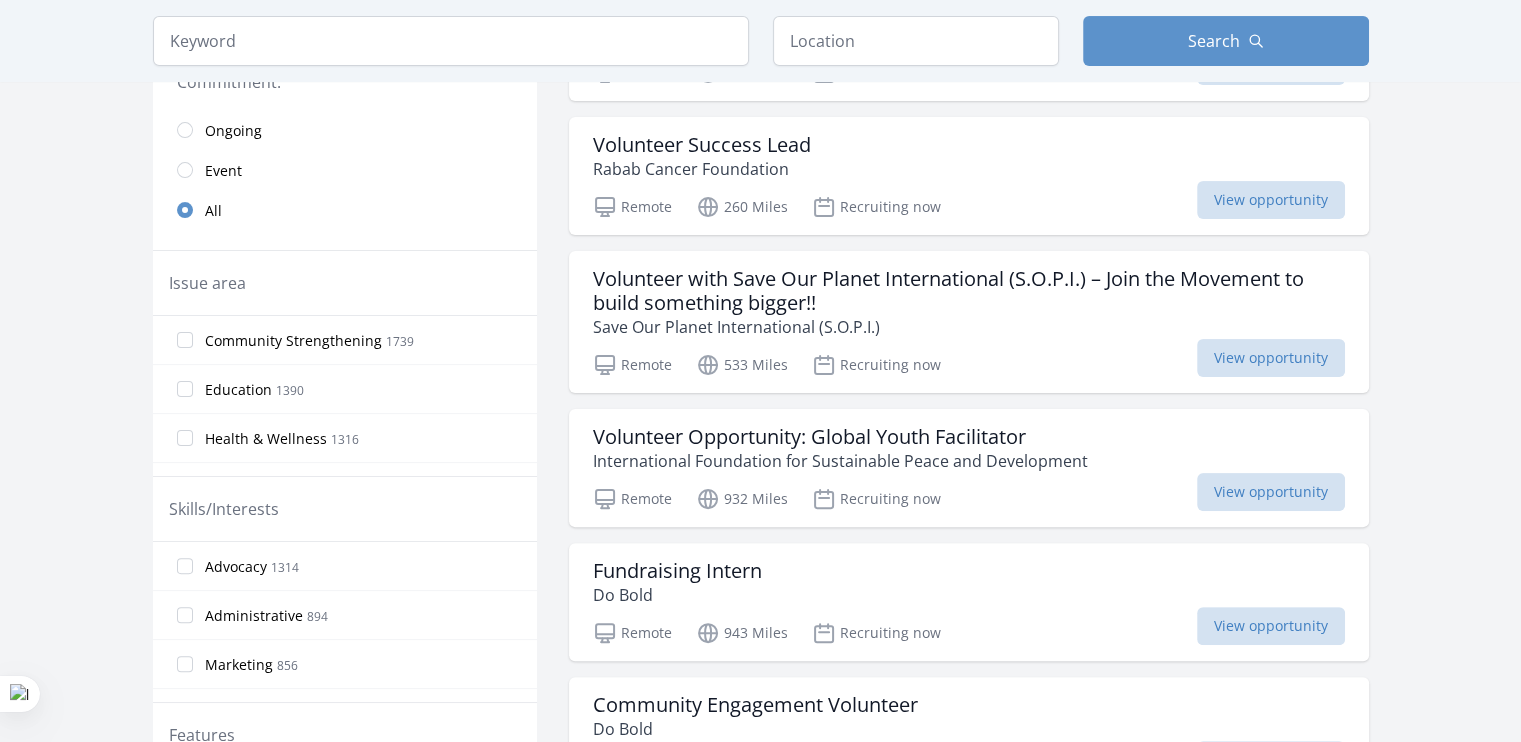 scroll, scrollTop: 476, scrollLeft: 0, axis: vertical 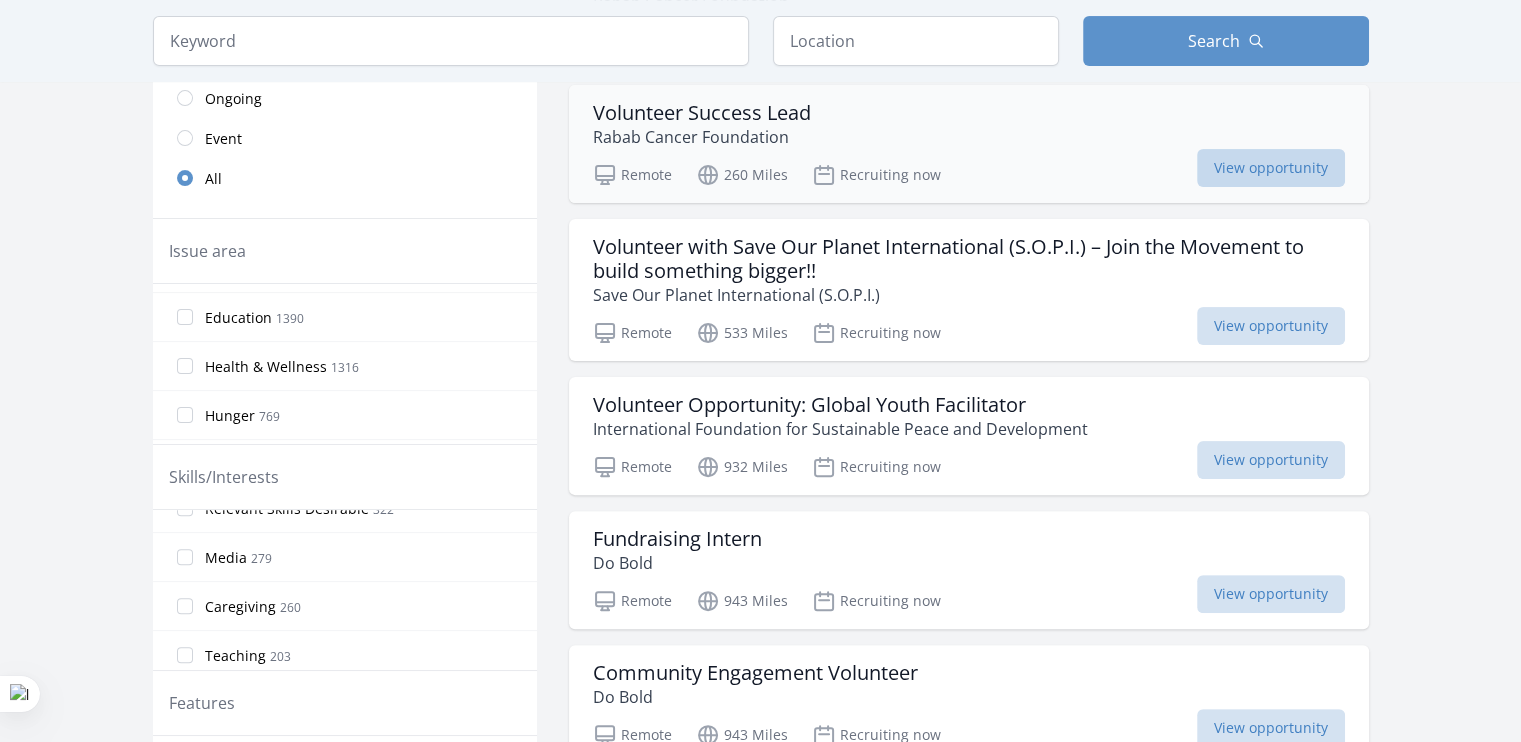 click on "View opportunity" at bounding box center [1271, 168] 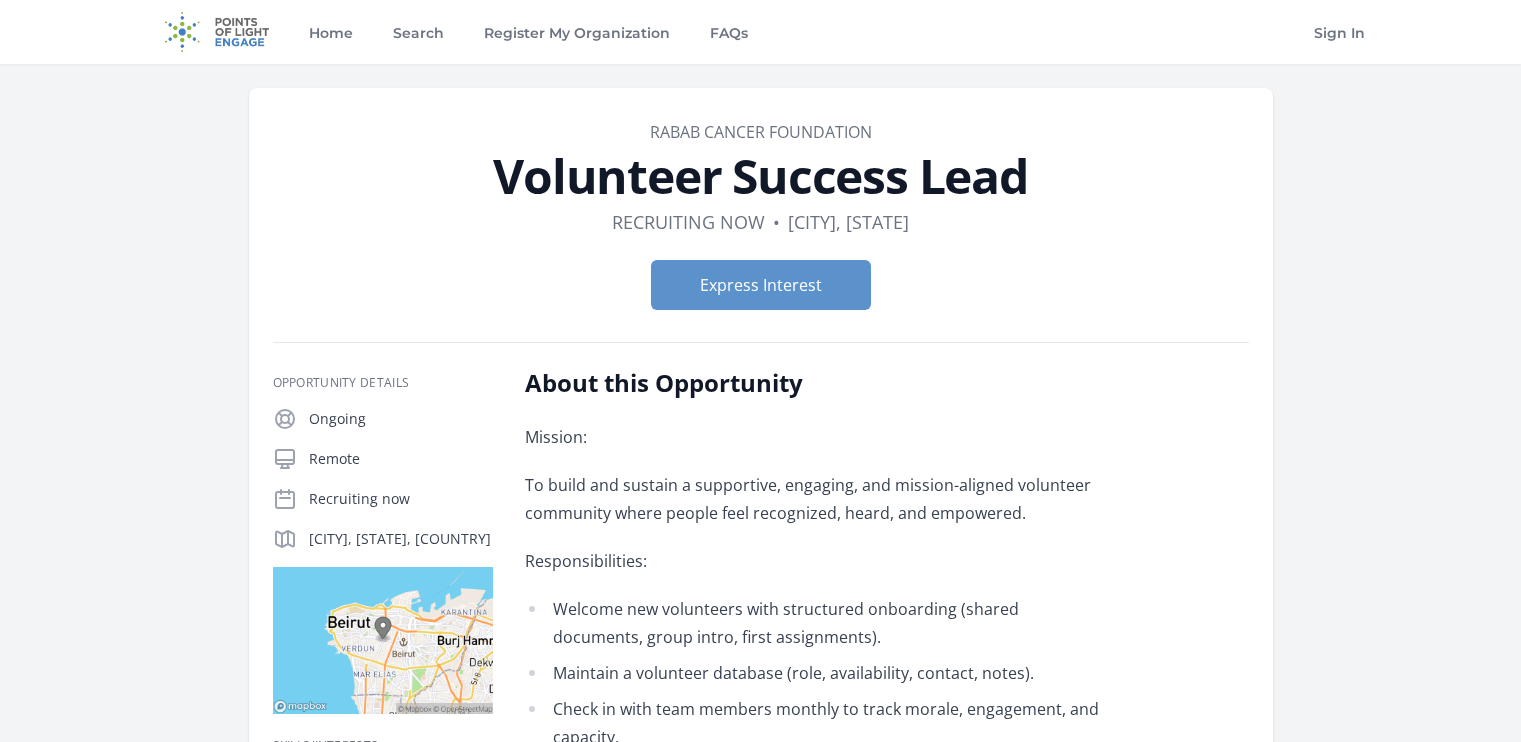scroll, scrollTop: 0, scrollLeft: 0, axis: both 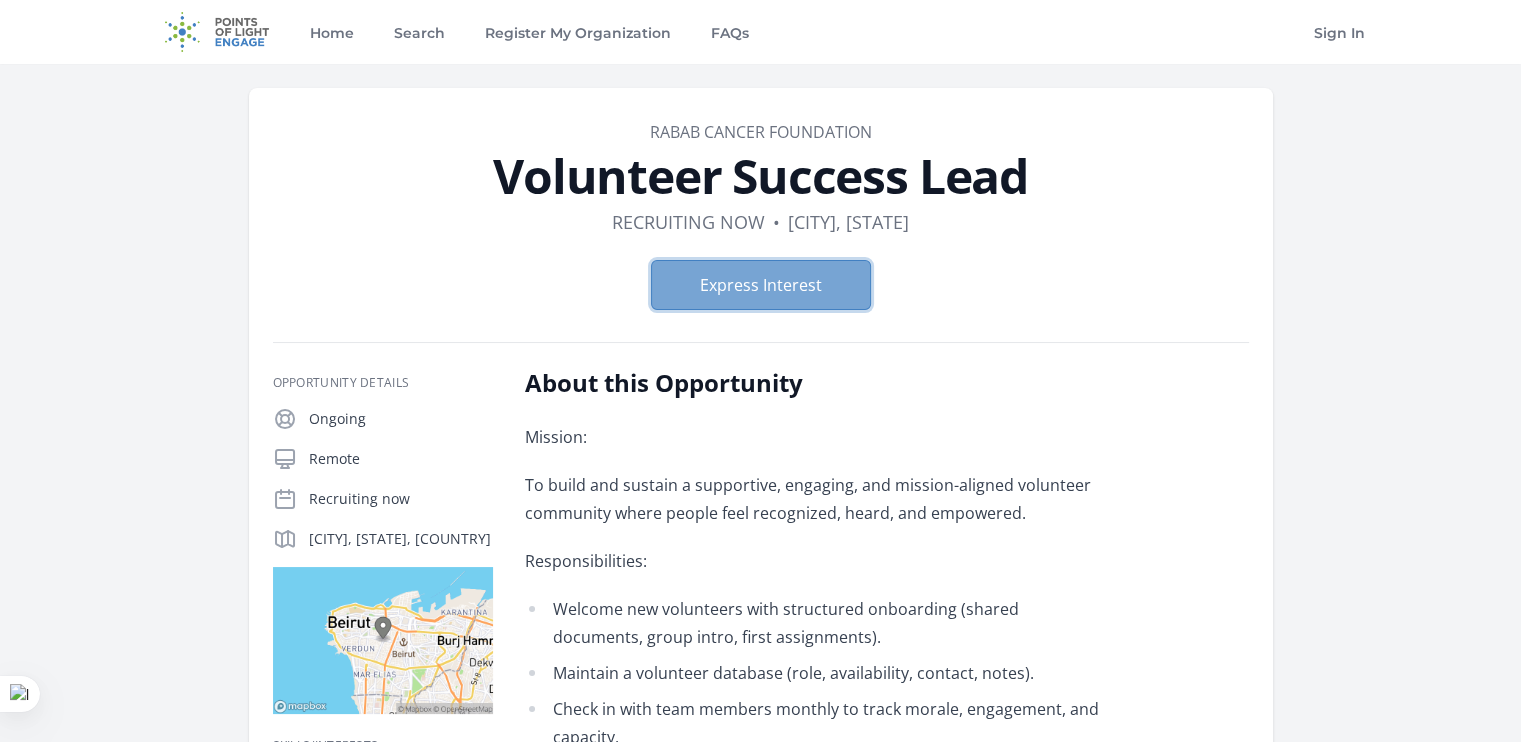 click on "Express Interest" at bounding box center (761, 285) 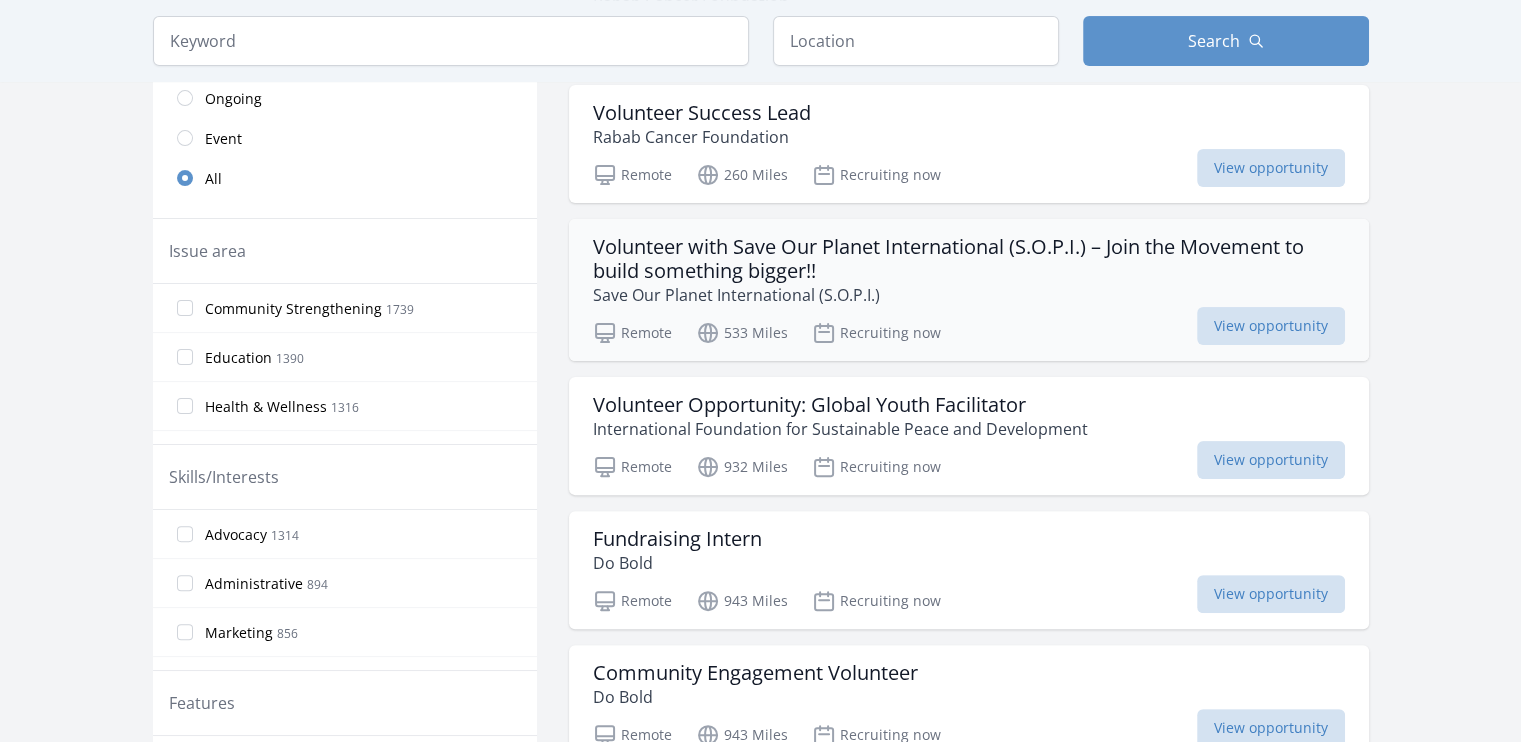 scroll, scrollTop: 476, scrollLeft: 0, axis: vertical 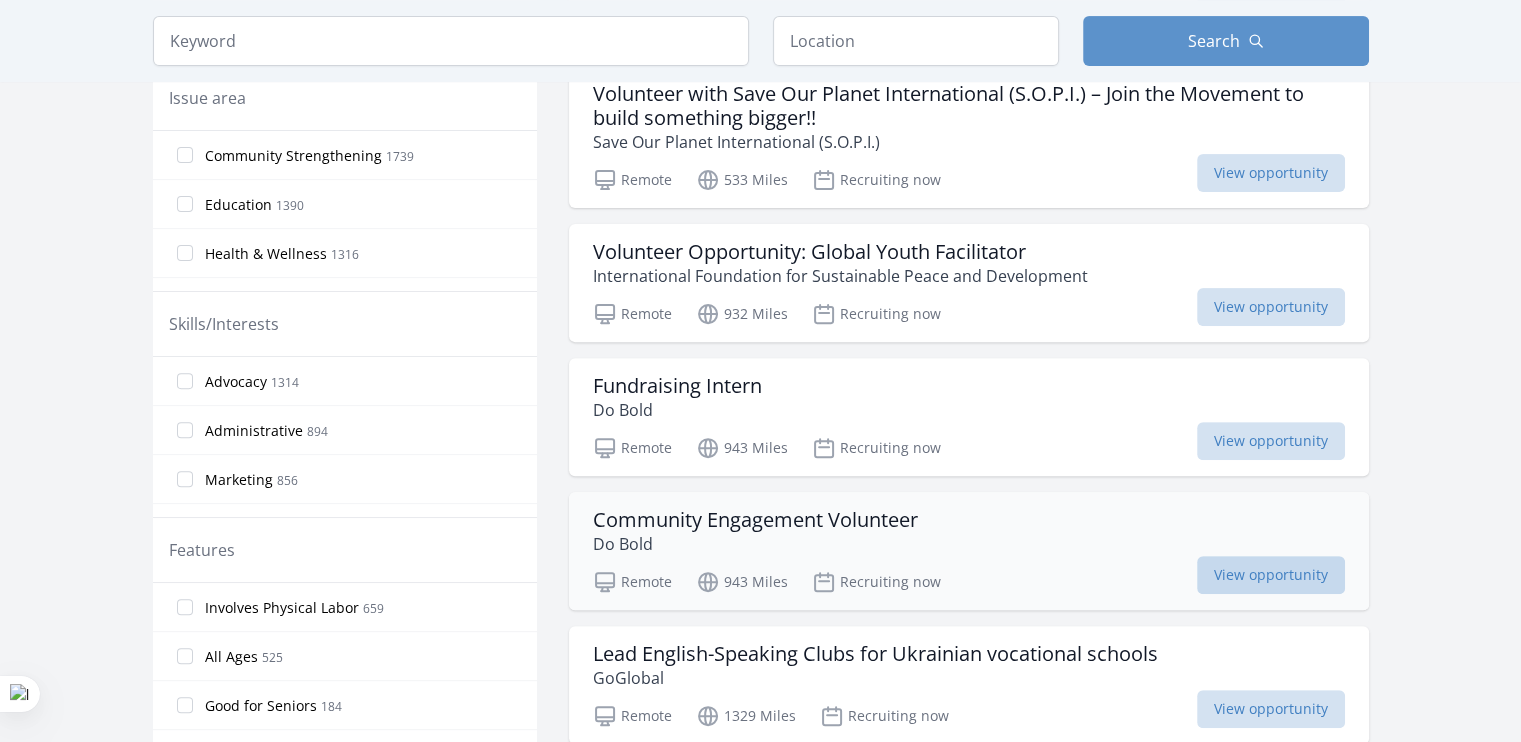 click on "View opportunity" at bounding box center [1271, 575] 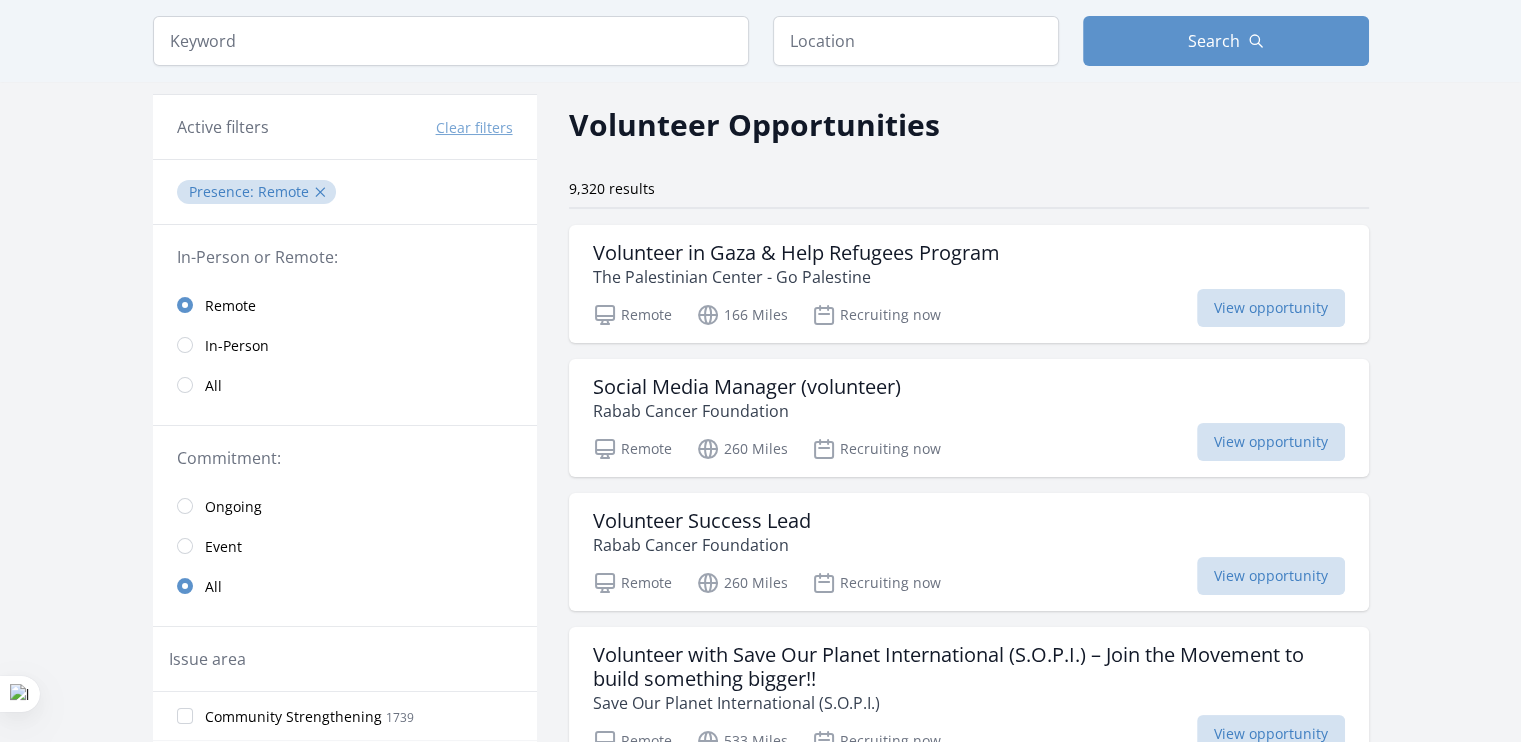 scroll, scrollTop: 68, scrollLeft: 0, axis: vertical 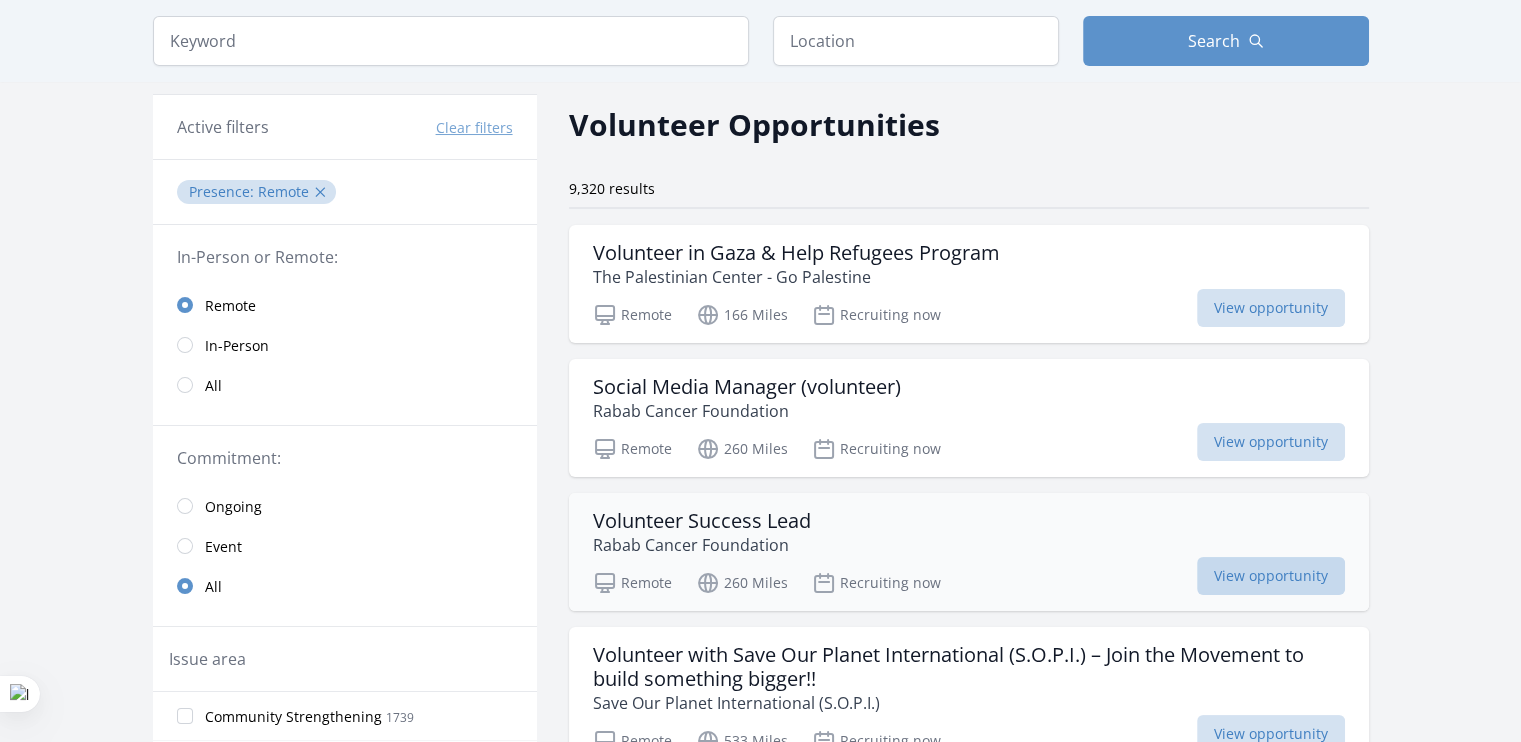 click on "View opportunity" at bounding box center [1271, 576] 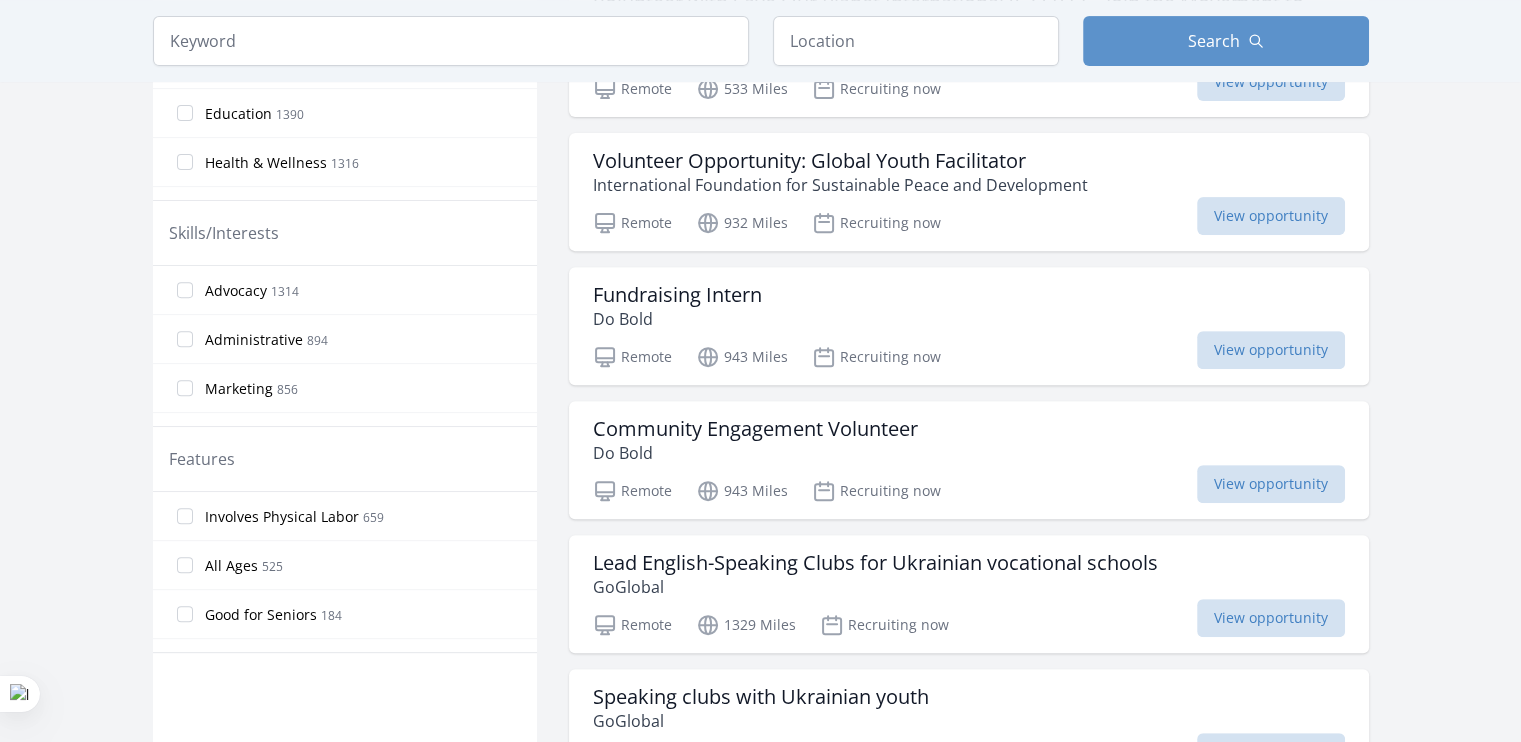 scroll, scrollTop: 740, scrollLeft: 0, axis: vertical 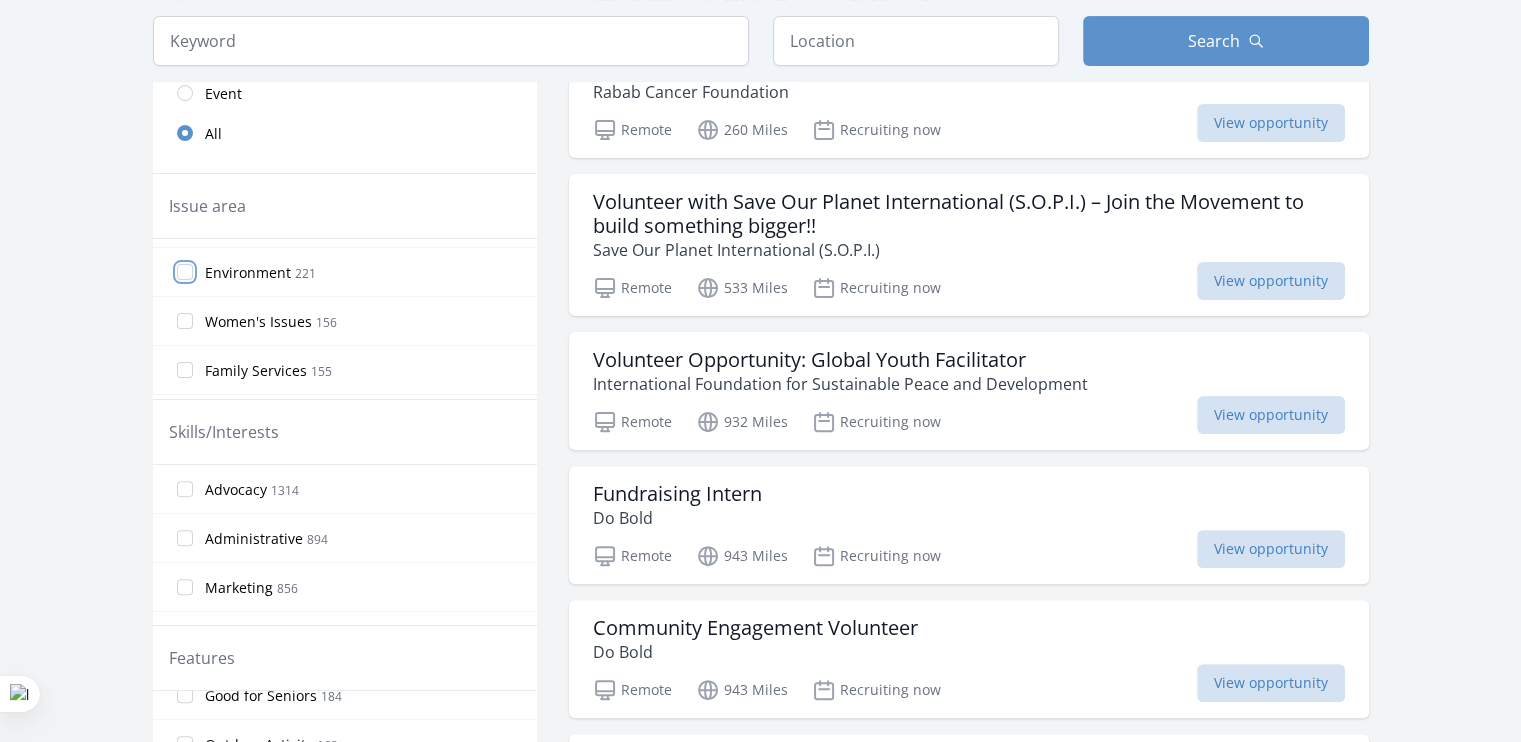 click on "Environment   221" at bounding box center [185, 272] 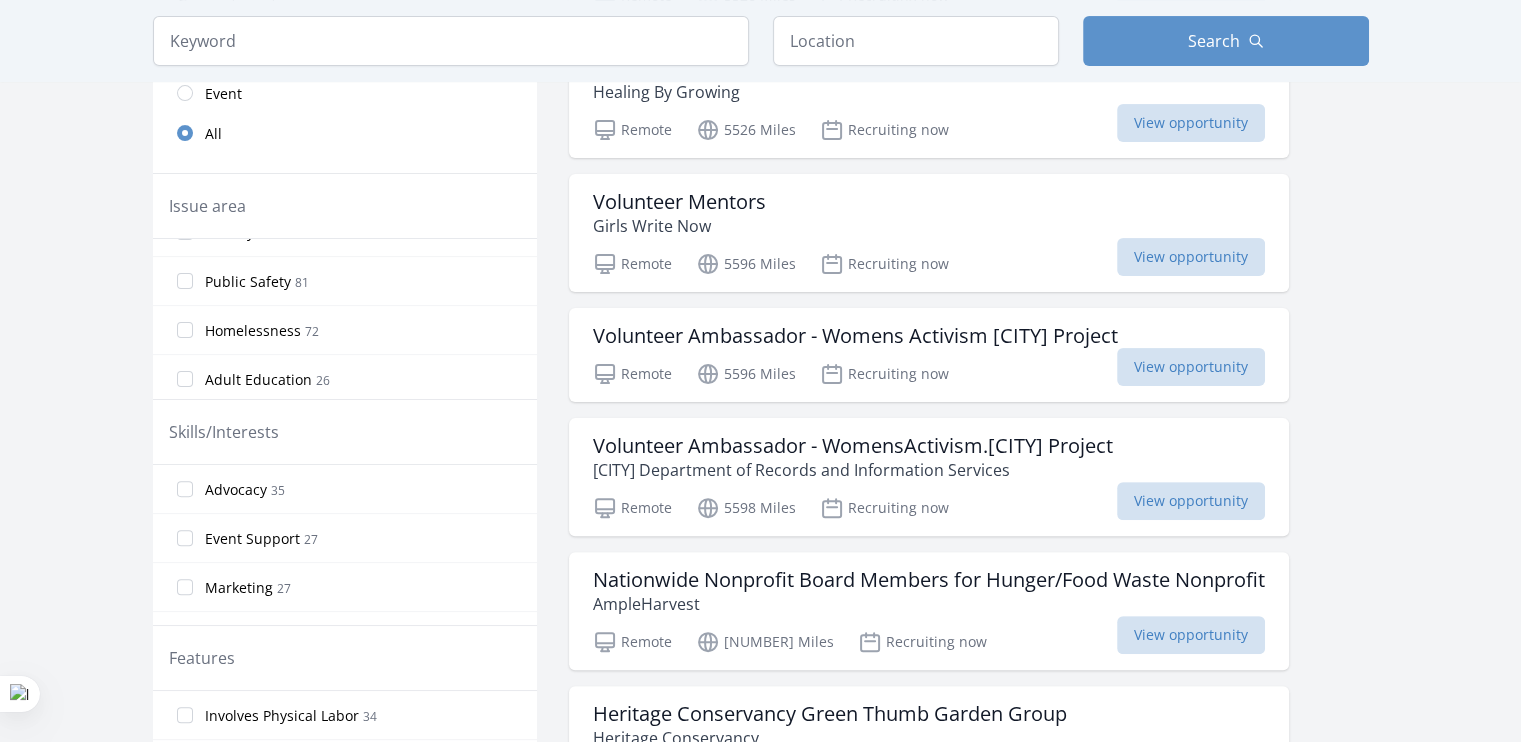 scroll, scrollTop: 1156, scrollLeft: 0, axis: vertical 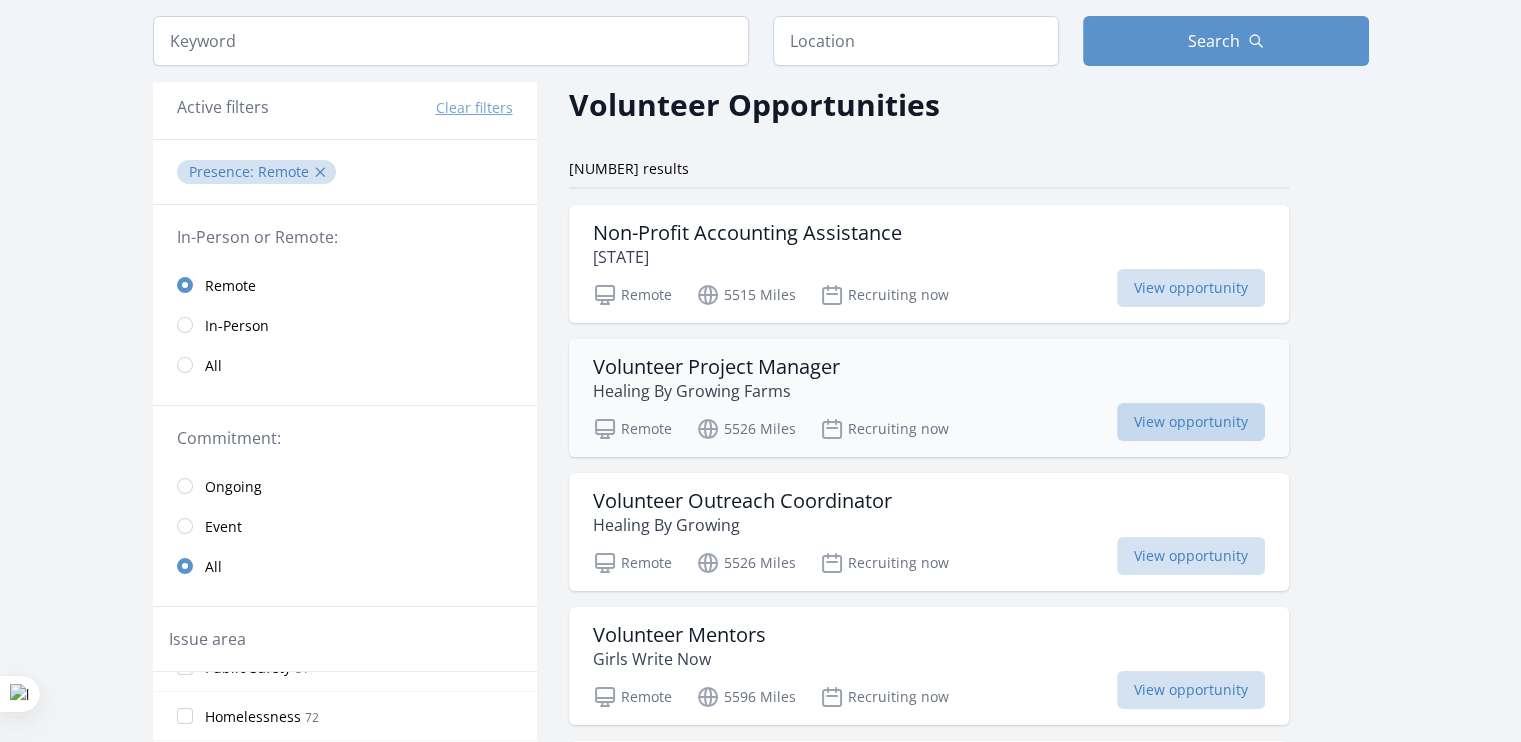 click on "View opportunity" at bounding box center (1191, 422) 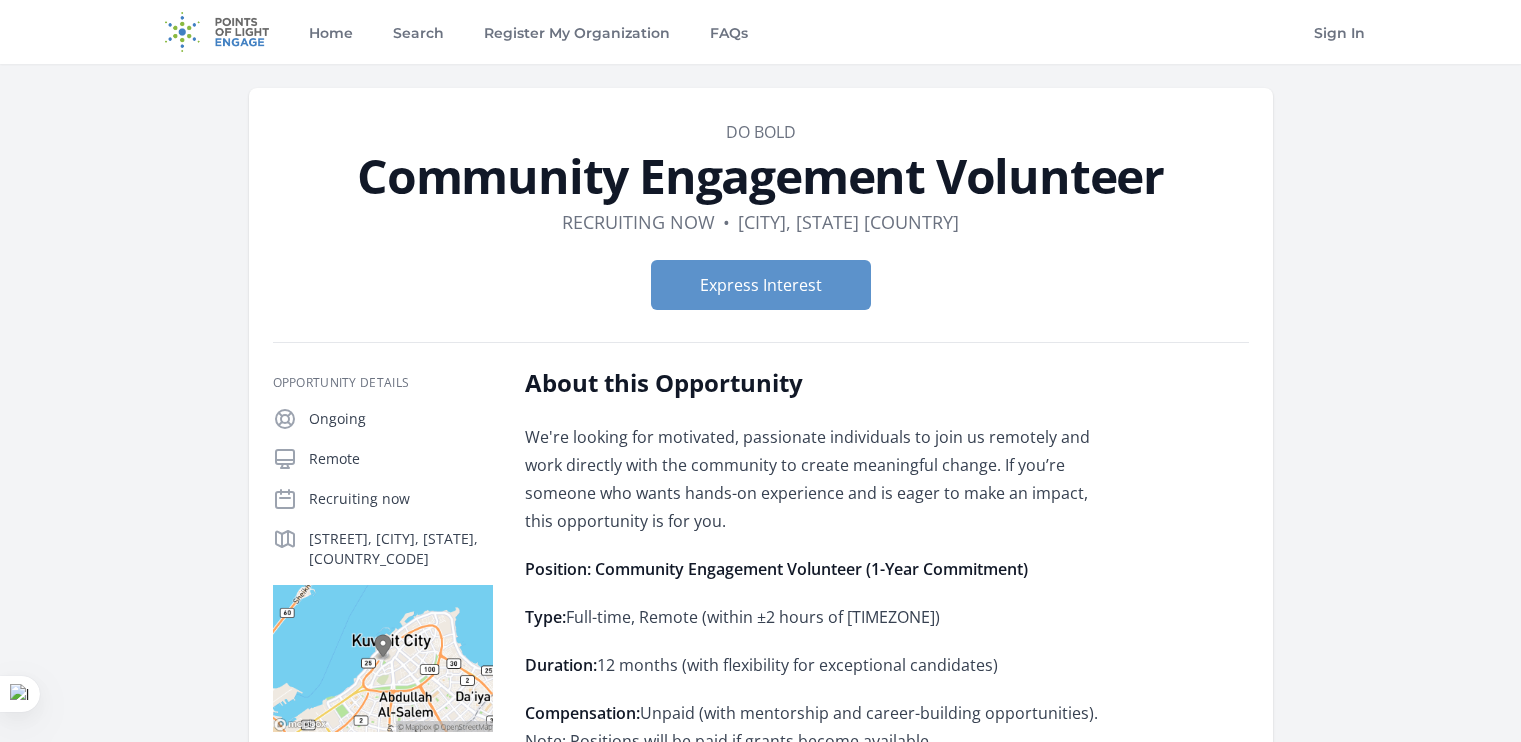 scroll, scrollTop: 0, scrollLeft: 0, axis: both 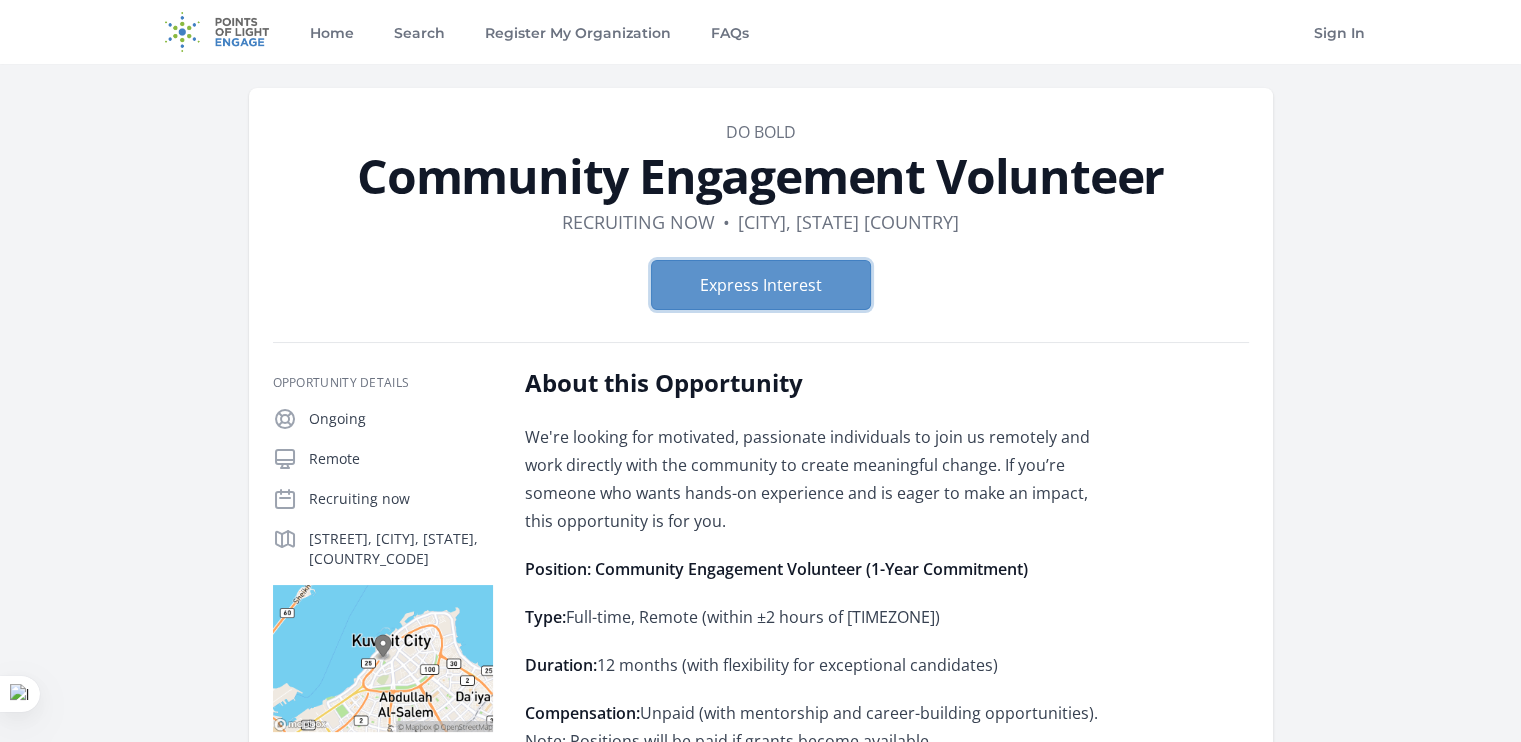 click on "Express Interest" at bounding box center [761, 285] 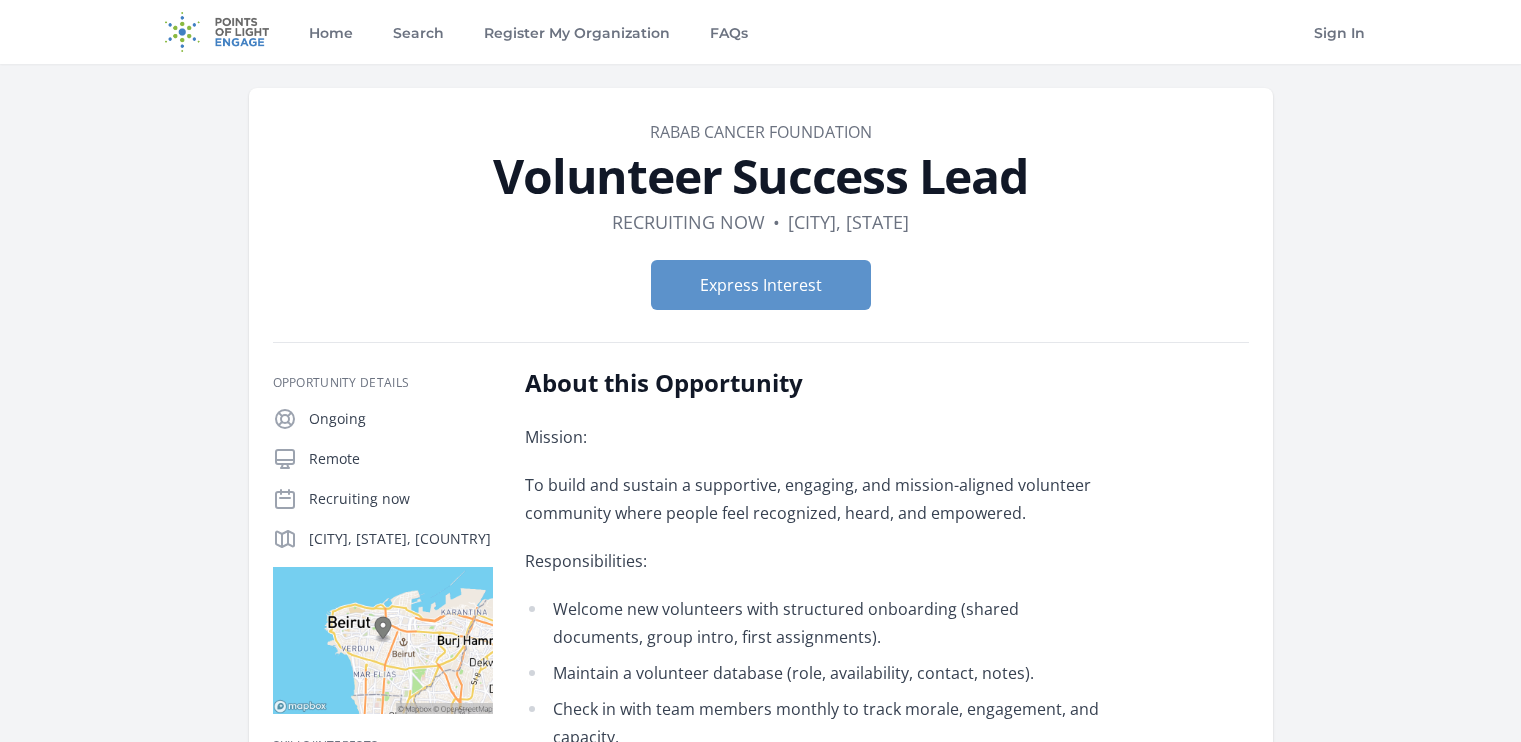 scroll, scrollTop: 0, scrollLeft: 0, axis: both 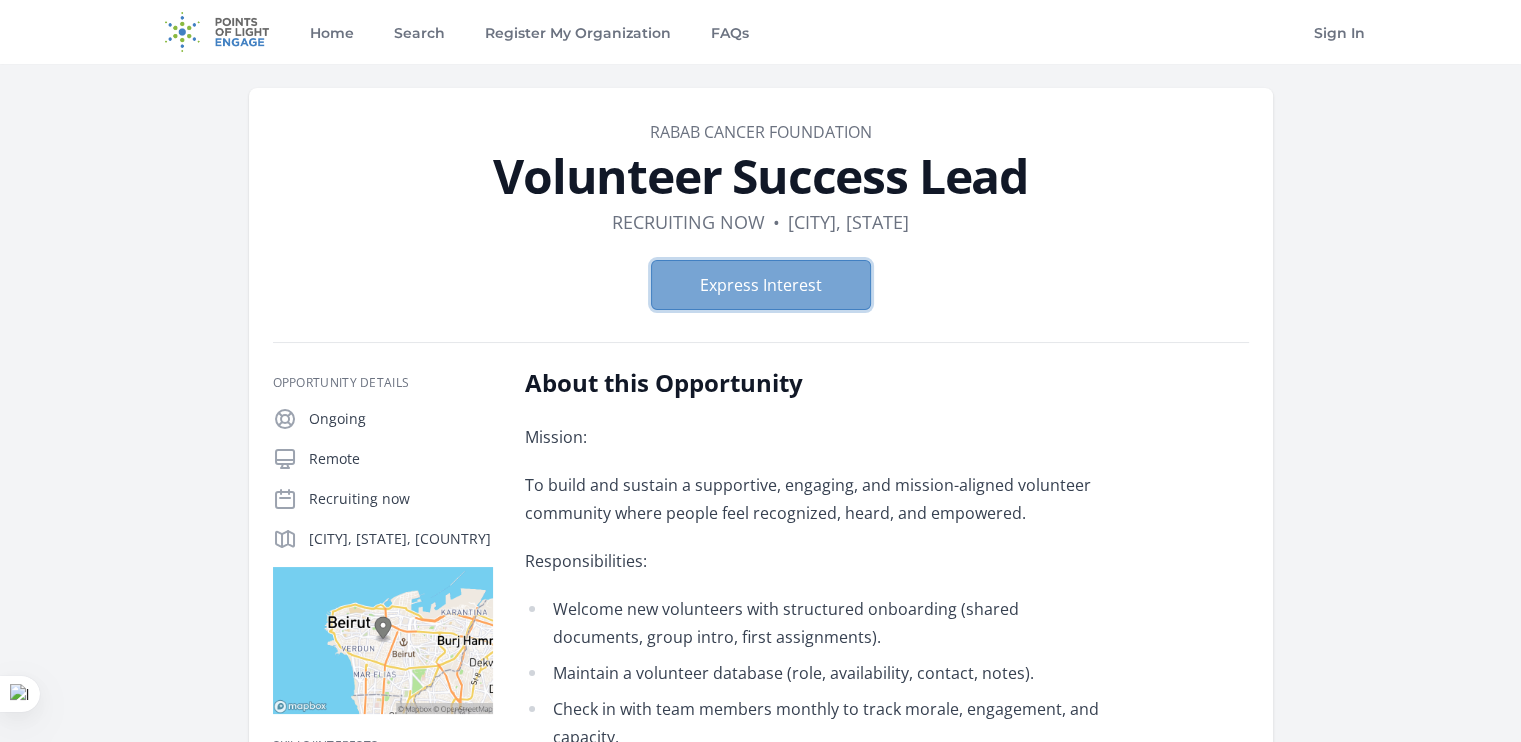 click on "Express Interest" at bounding box center (761, 285) 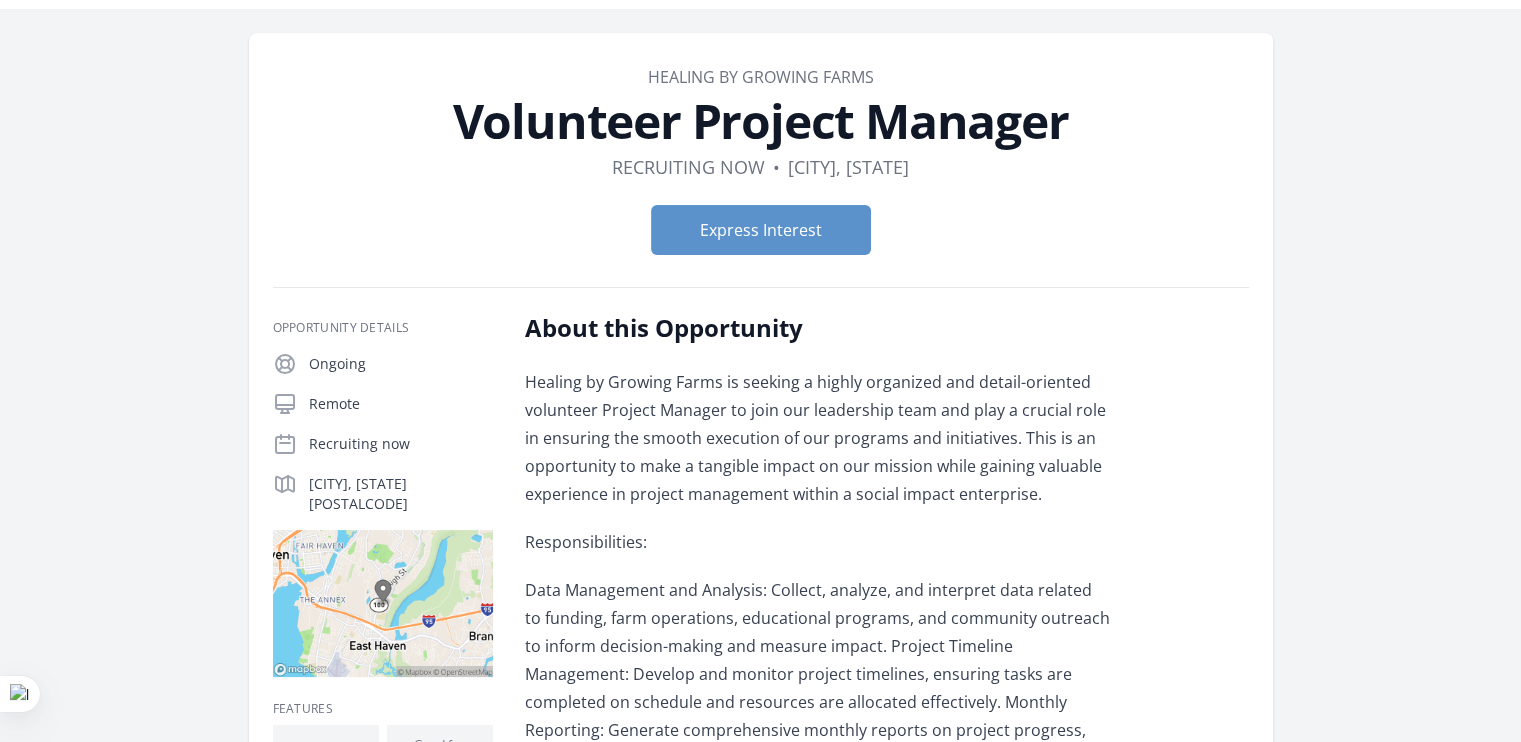 scroll, scrollTop: 48, scrollLeft: 0, axis: vertical 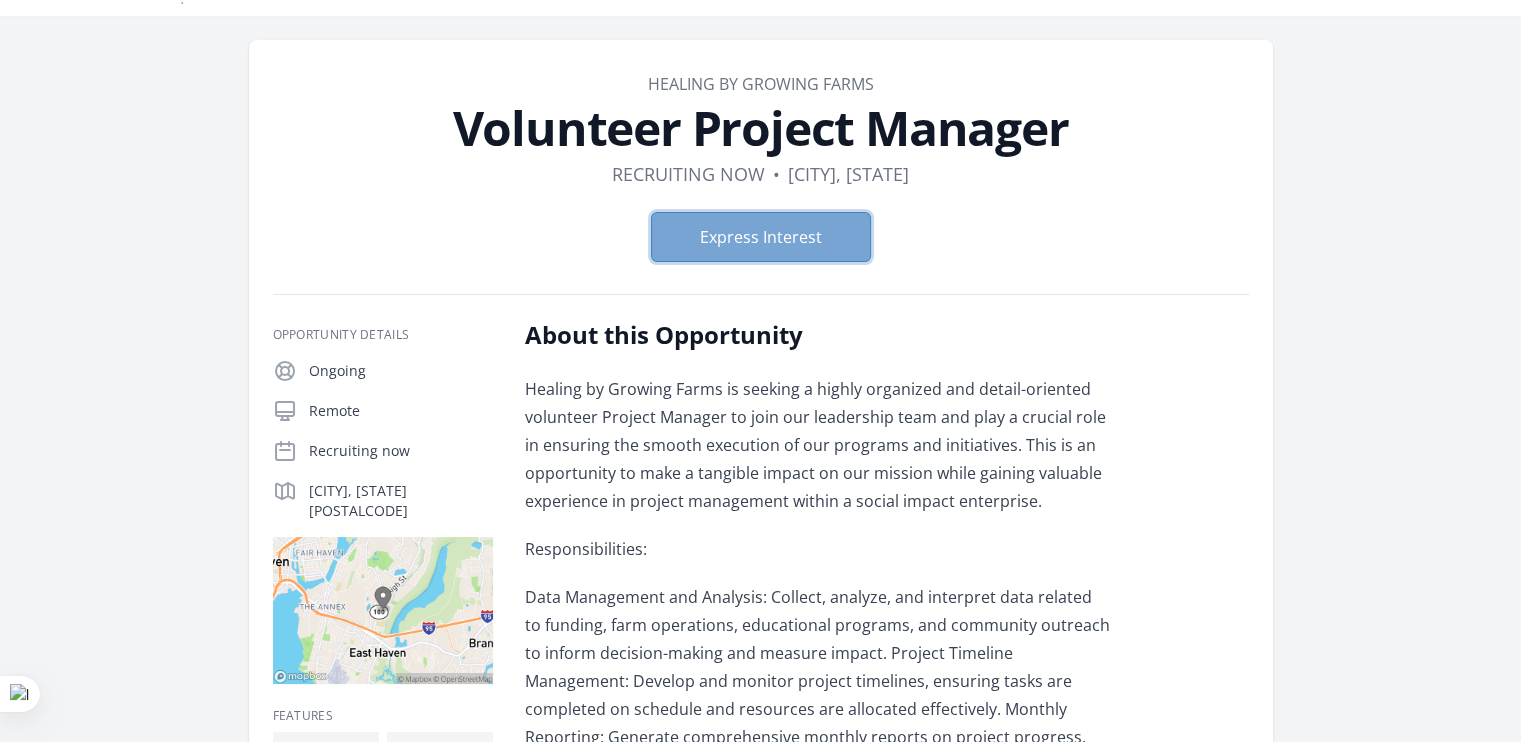 click on "Express Interest" at bounding box center [761, 237] 